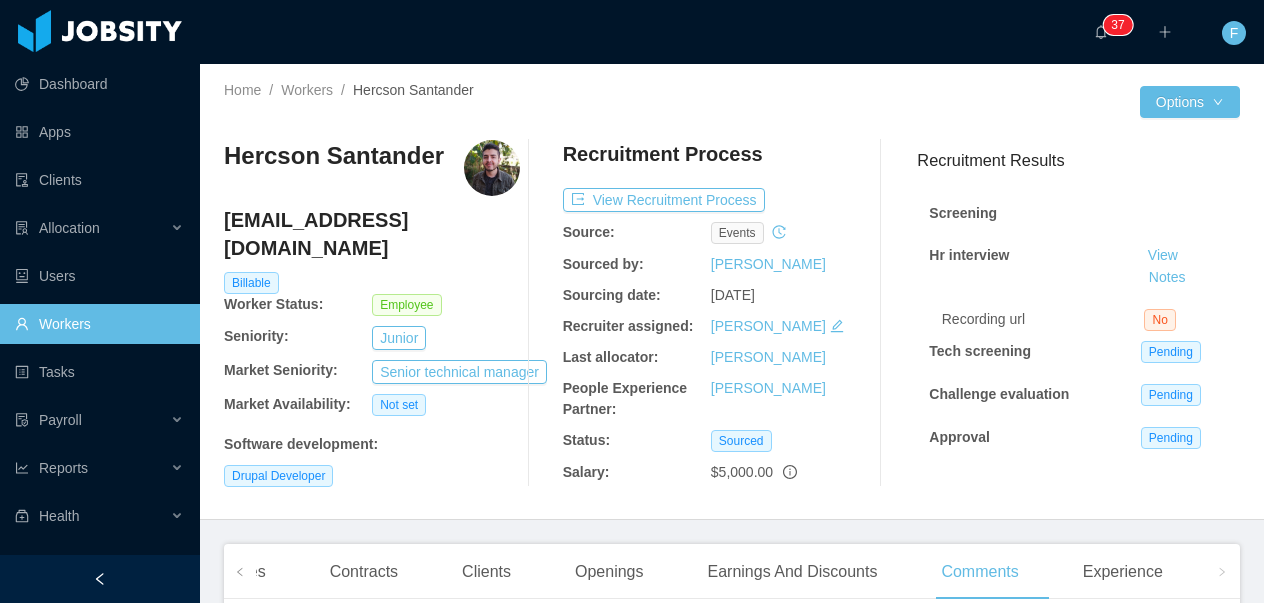 scroll, scrollTop: 0, scrollLeft: 0, axis: both 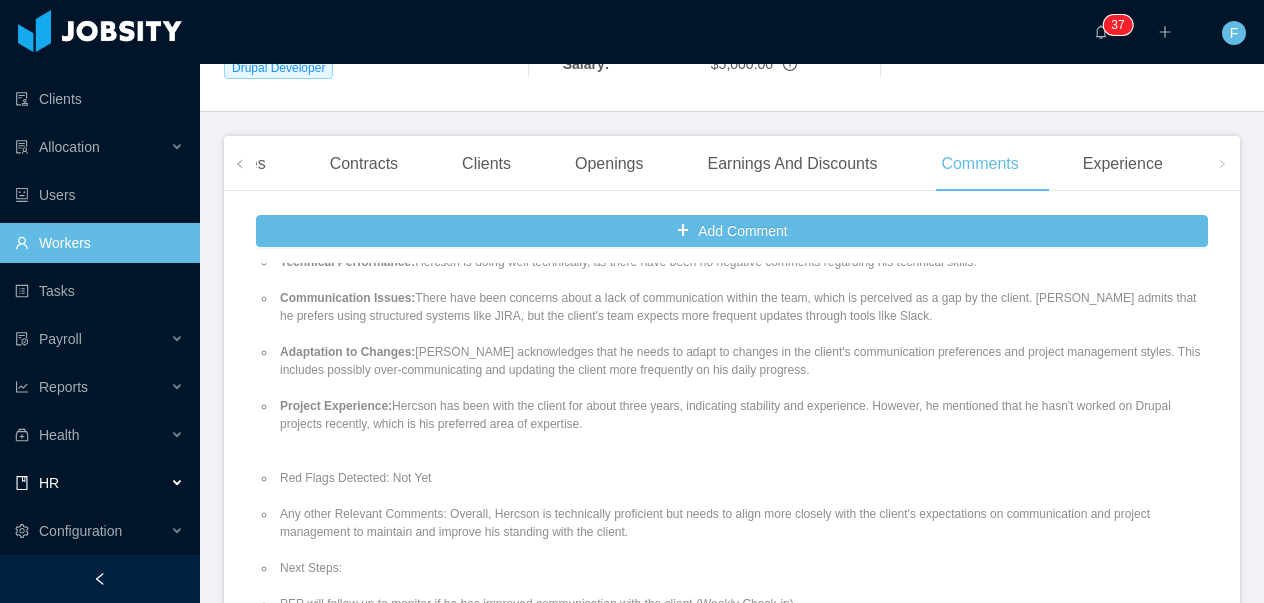 drag, startPoint x: 85, startPoint y: 495, endPoint x: 95, endPoint y: 475, distance: 22.36068 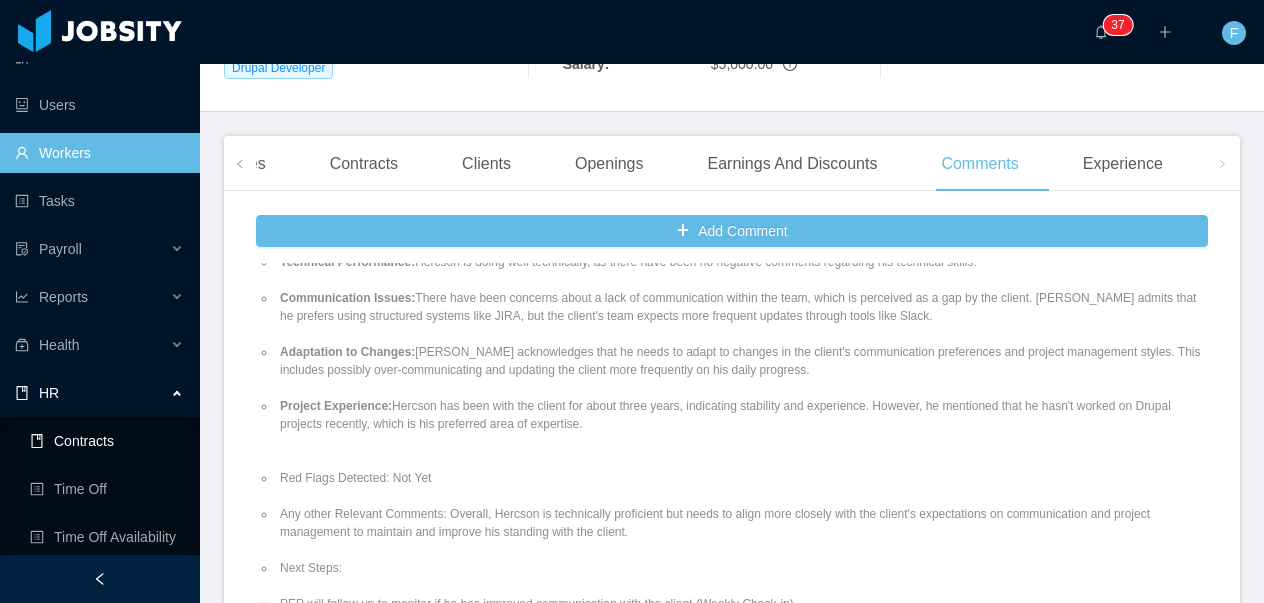 scroll, scrollTop: 225, scrollLeft: 0, axis: vertical 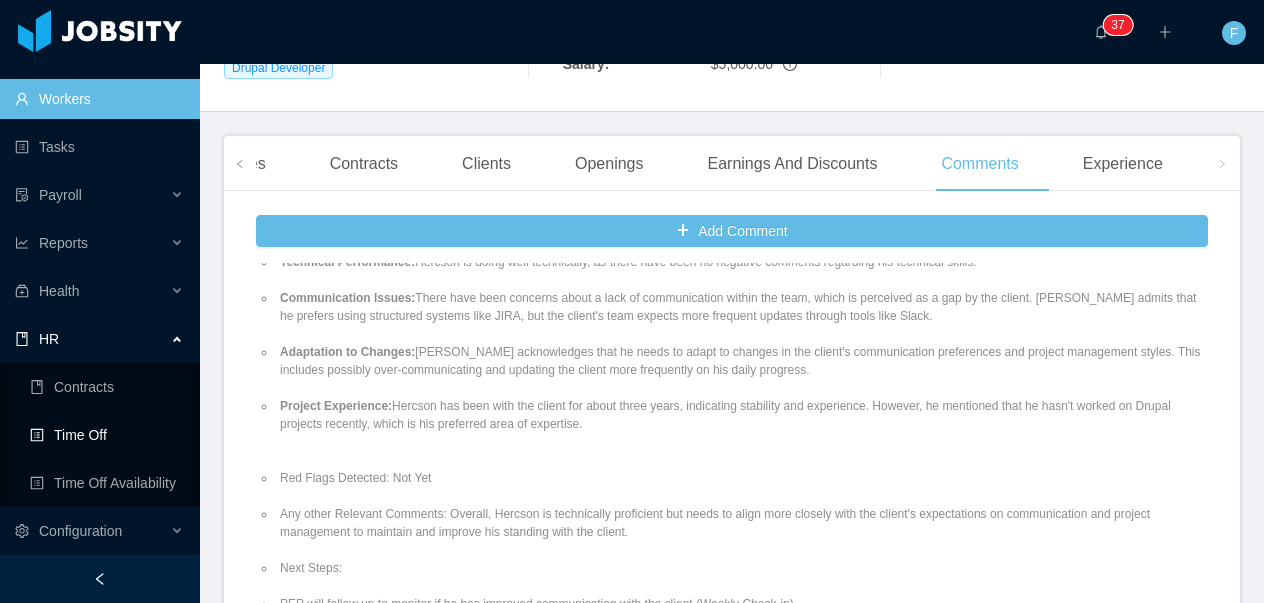 click on "Time Off" at bounding box center [107, 435] 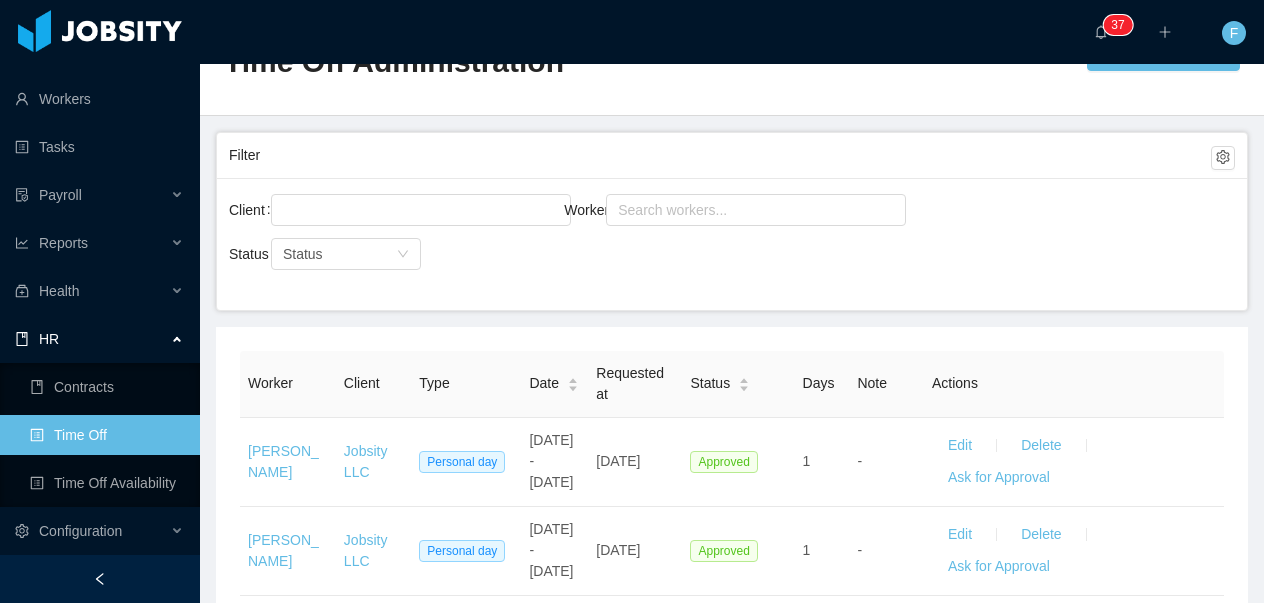scroll, scrollTop: 0, scrollLeft: 0, axis: both 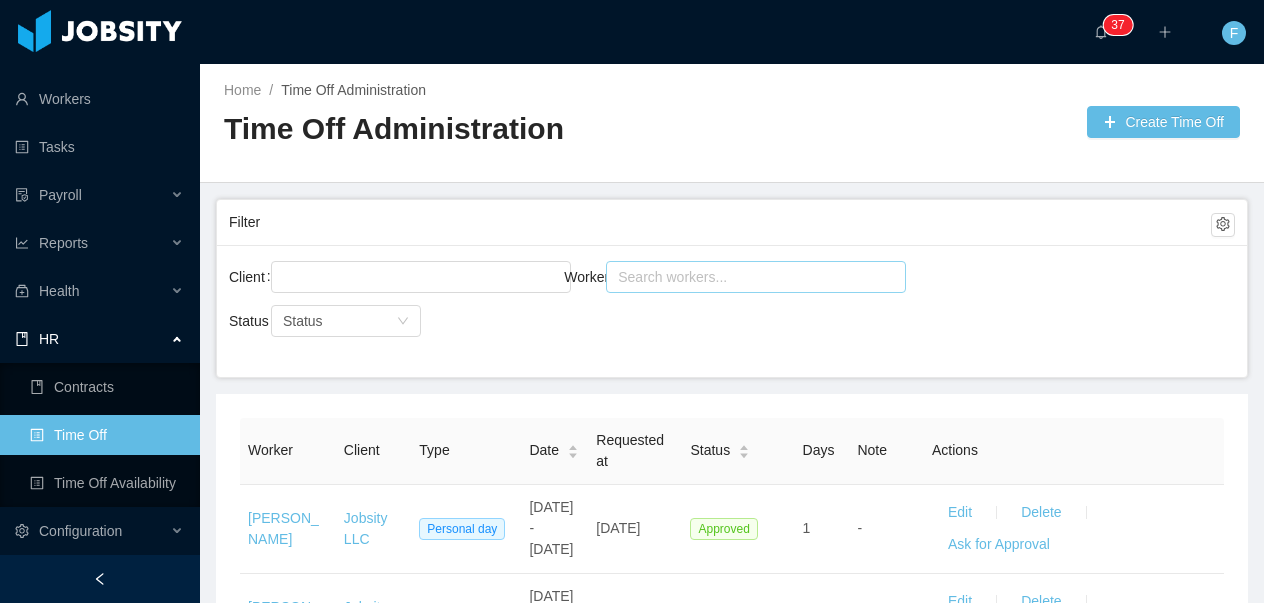 click on "Search workers..." at bounding box center [747, 277] 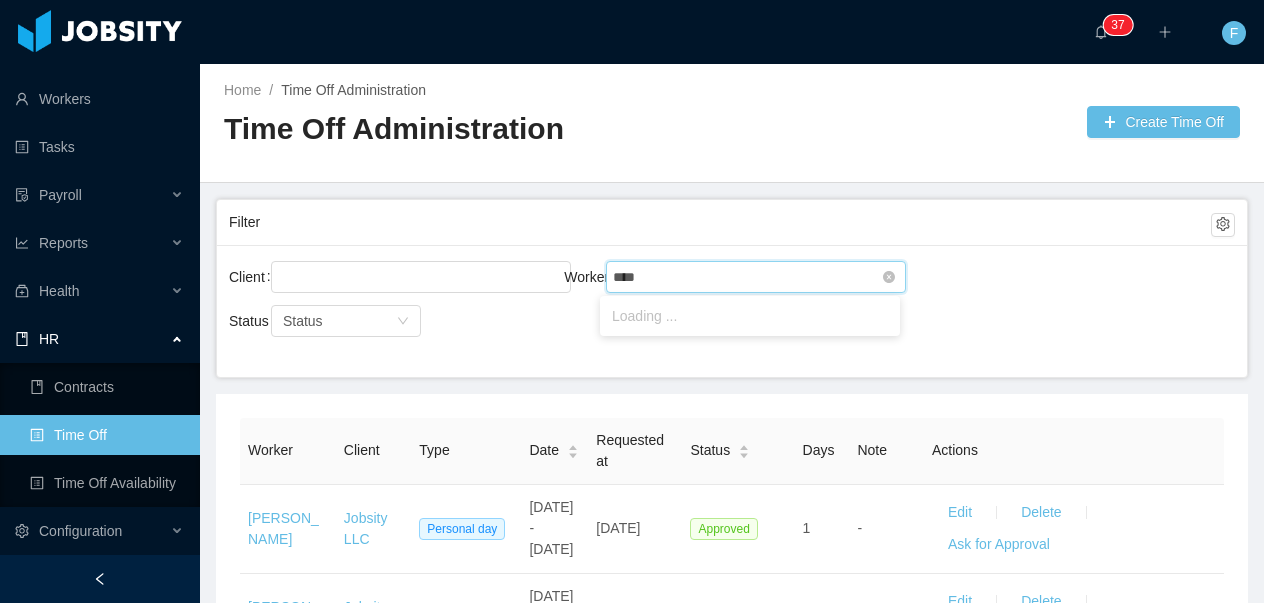 type on "*****" 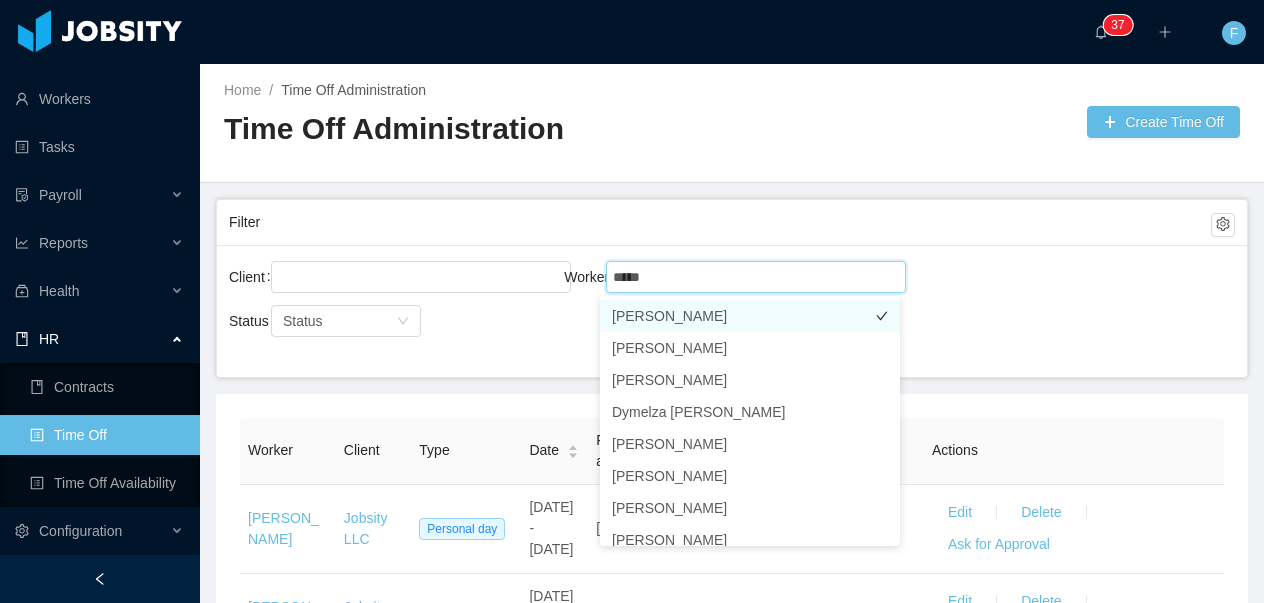 drag, startPoint x: 780, startPoint y: 320, endPoint x: 856, endPoint y: 301, distance: 78.339005 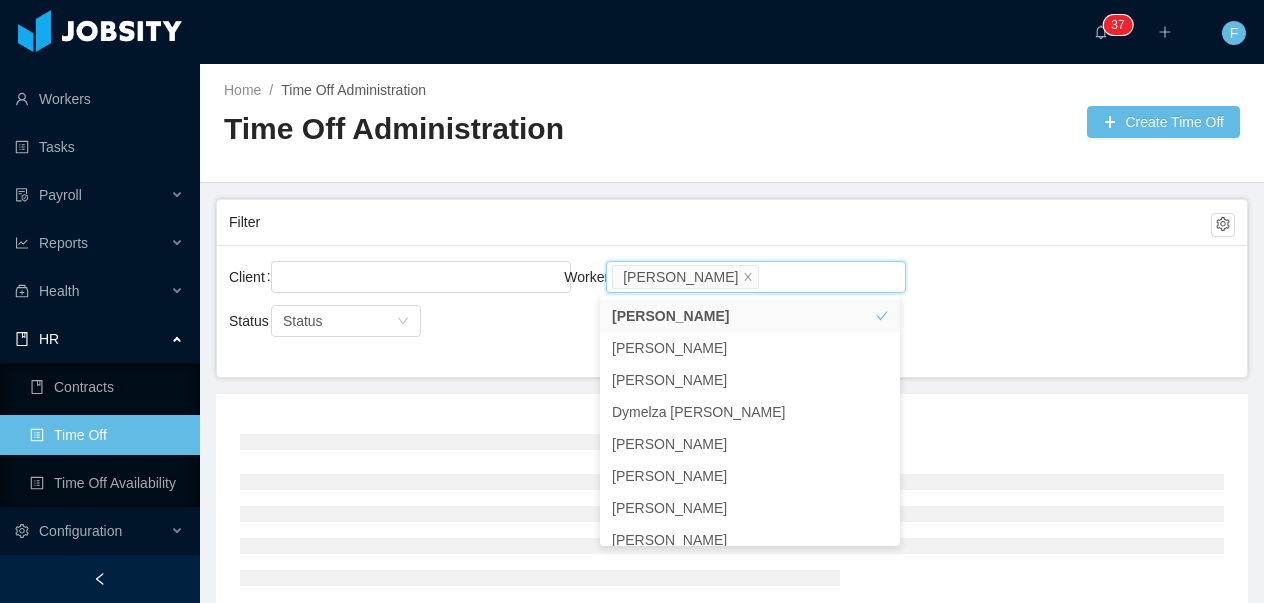 click on "Client   Worker Search workers... Jairo Gimenes" at bounding box center [732, 289] 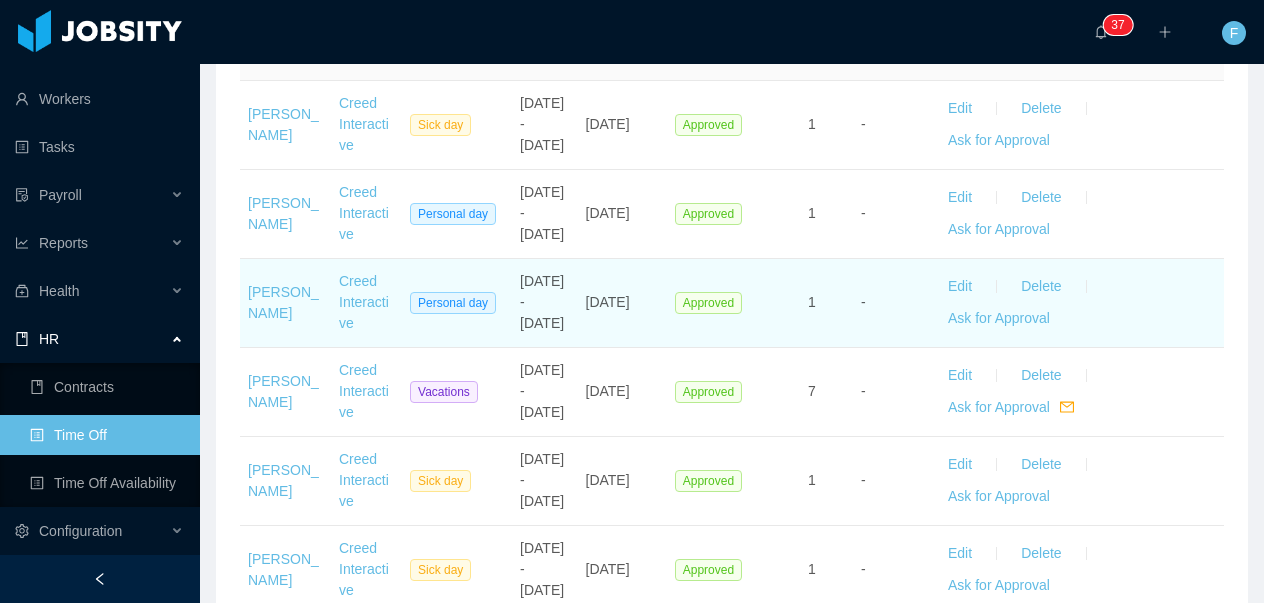 scroll, scrollTop: 750, scrollLeft: 0, axis: vertical 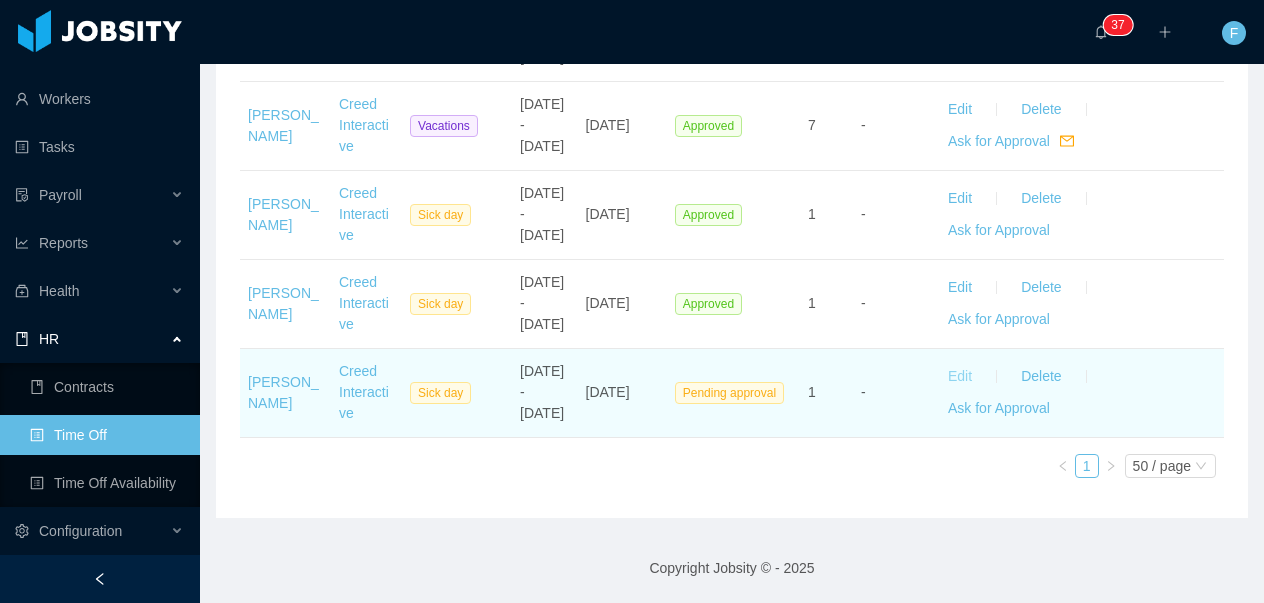 click on "Edit" at bounding box center [960, 377] 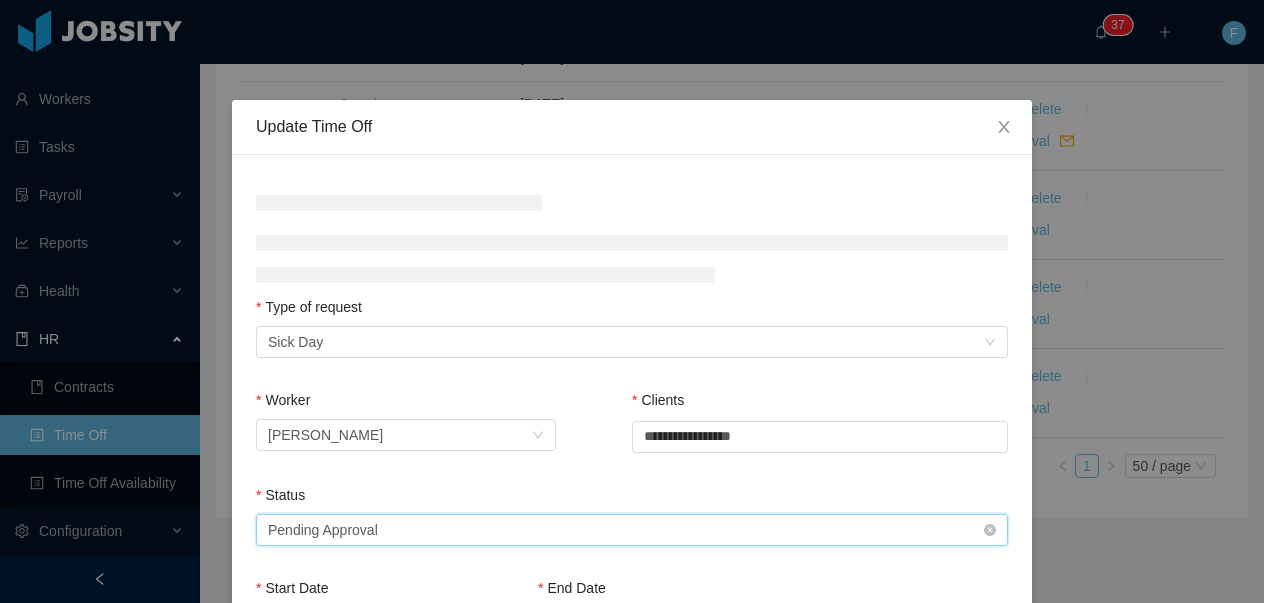 click on "Select status Pending Approval" at bounding box center (625, 530) 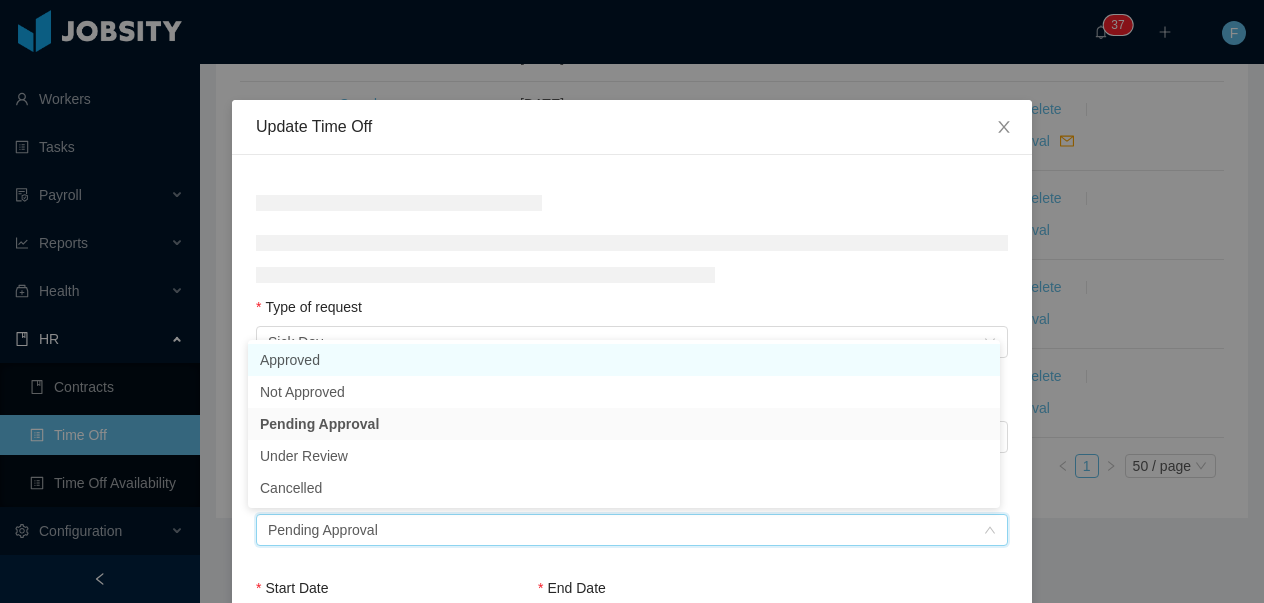 click on "Approved" at bounding box center (624, 360) 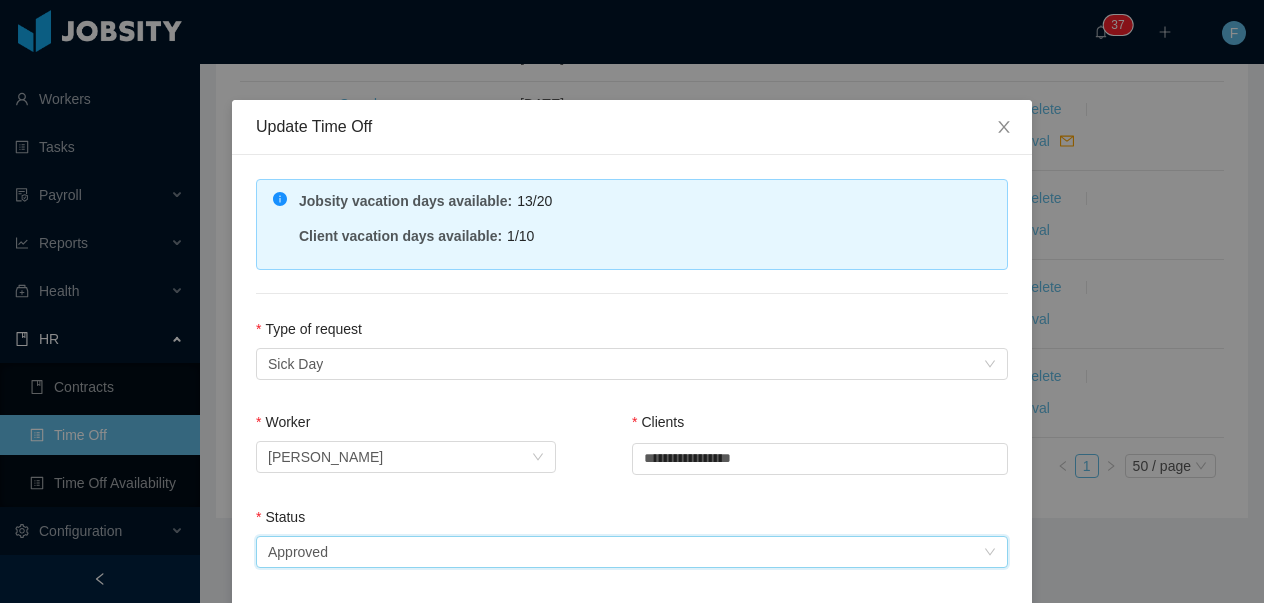 click on "**********" at bounding box center [632, 593] 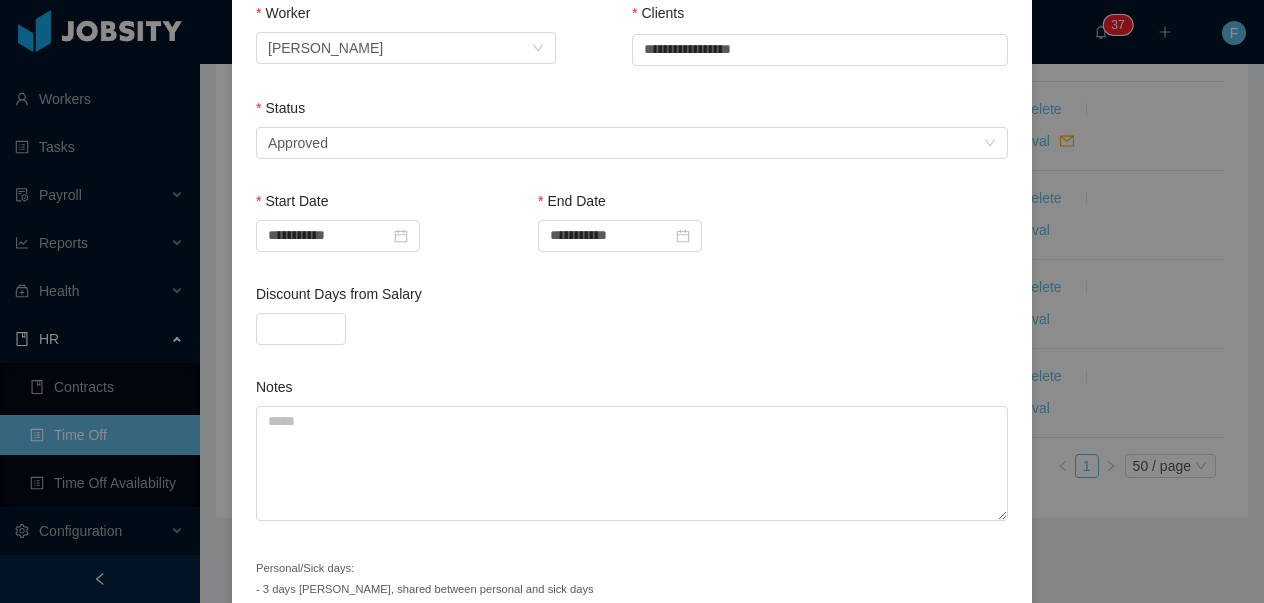 scroll, scrollTop: 504, scrollLeft: 0, axis: vertical 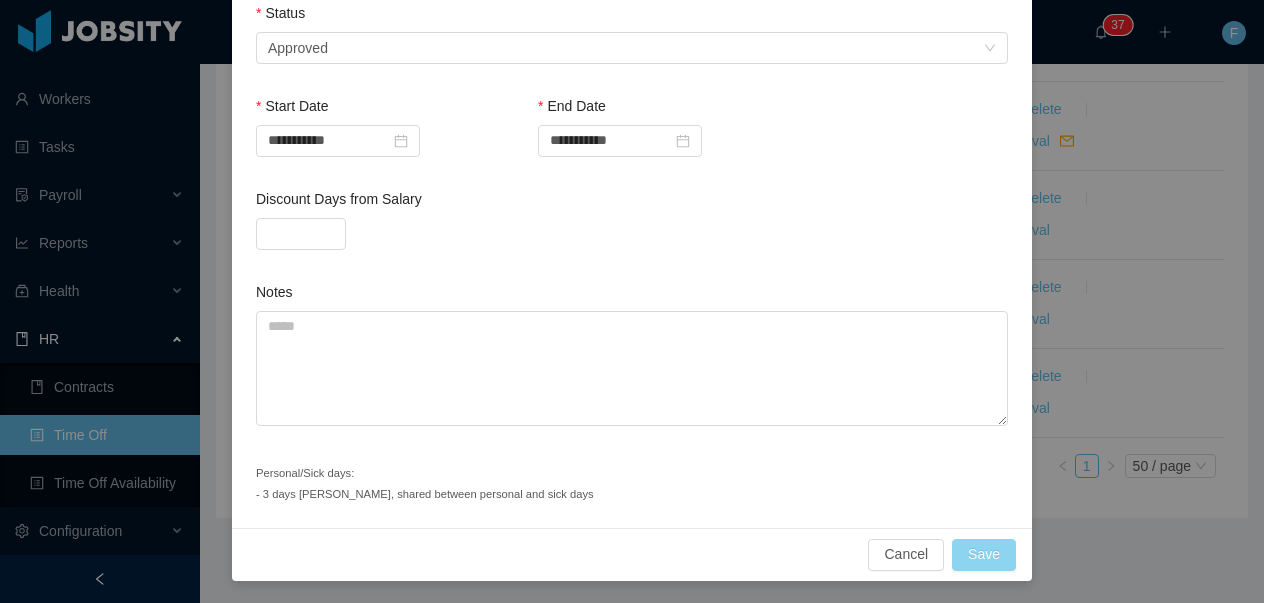 click on "Save" at bounding box center (984, 555) 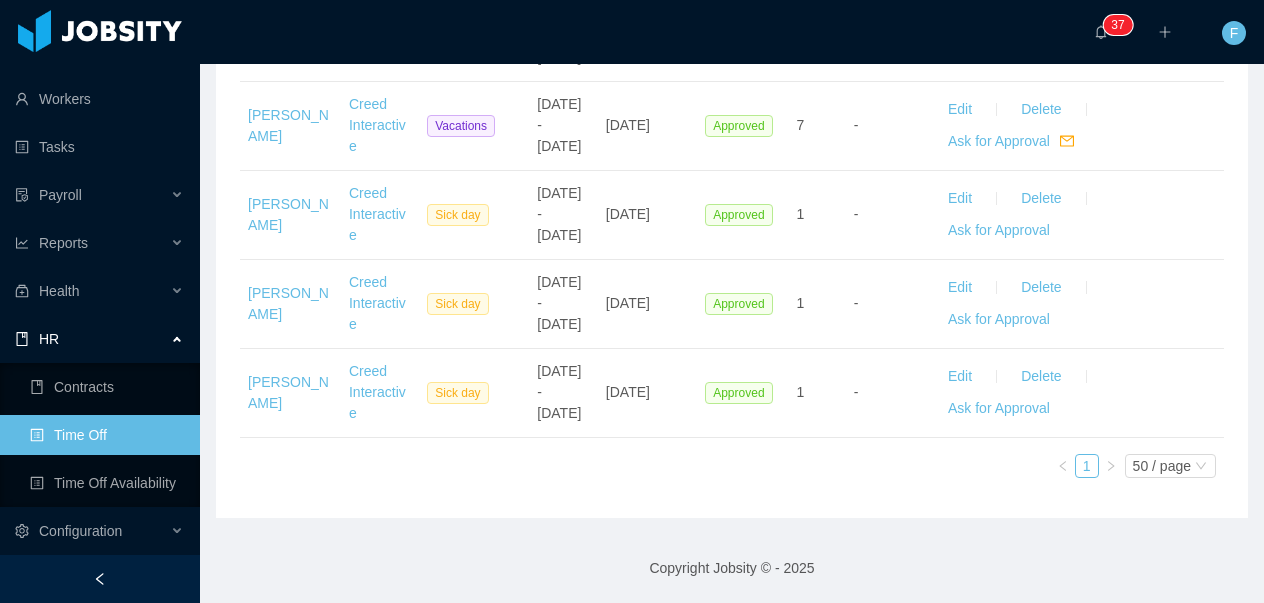 scroll, scrollTop: 709, scrollLeft: 0, axis: vertical 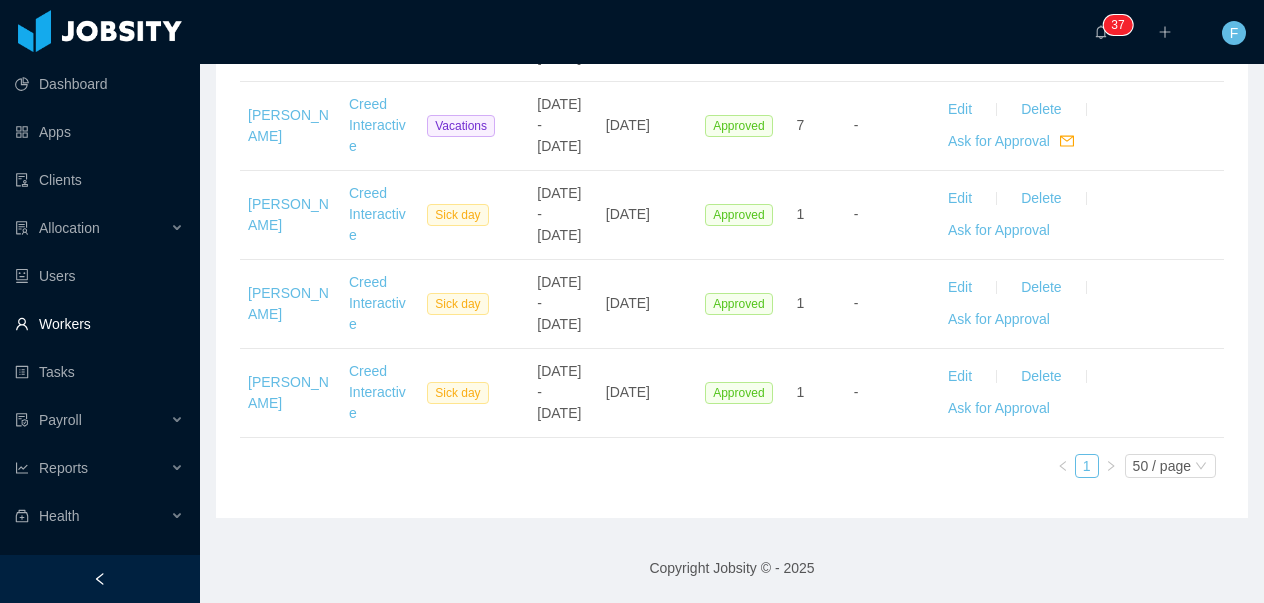 click on "Workers" at bounding box center (99, 324) 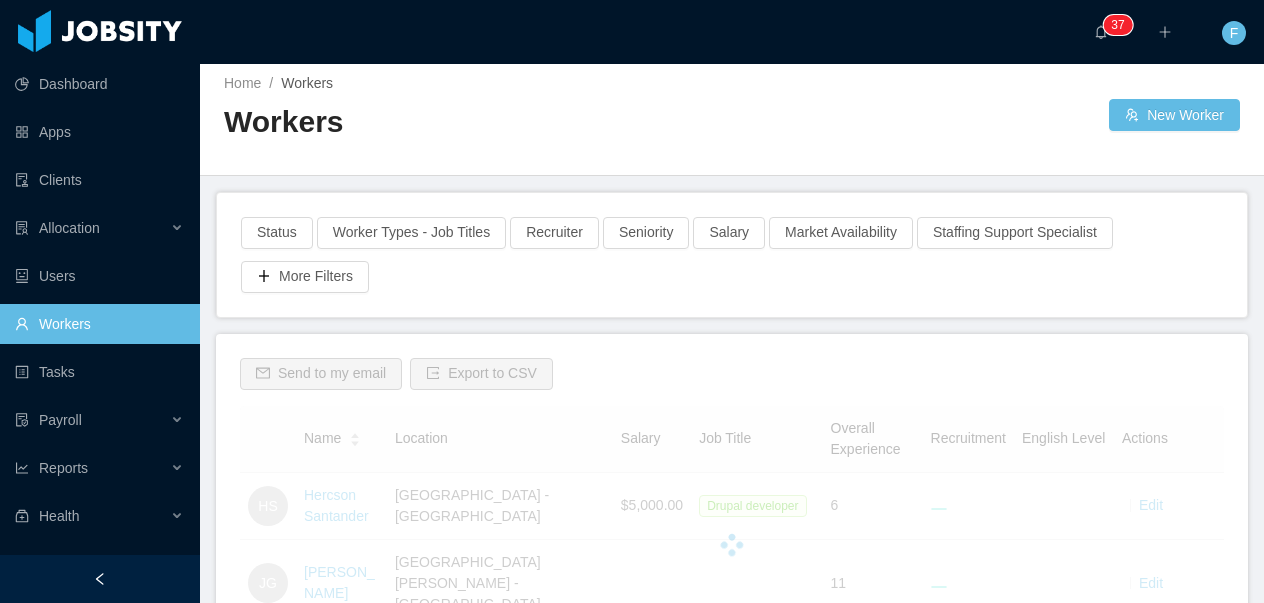 scroll, scrollTop: 0, scrollLeft: 0, axis: both 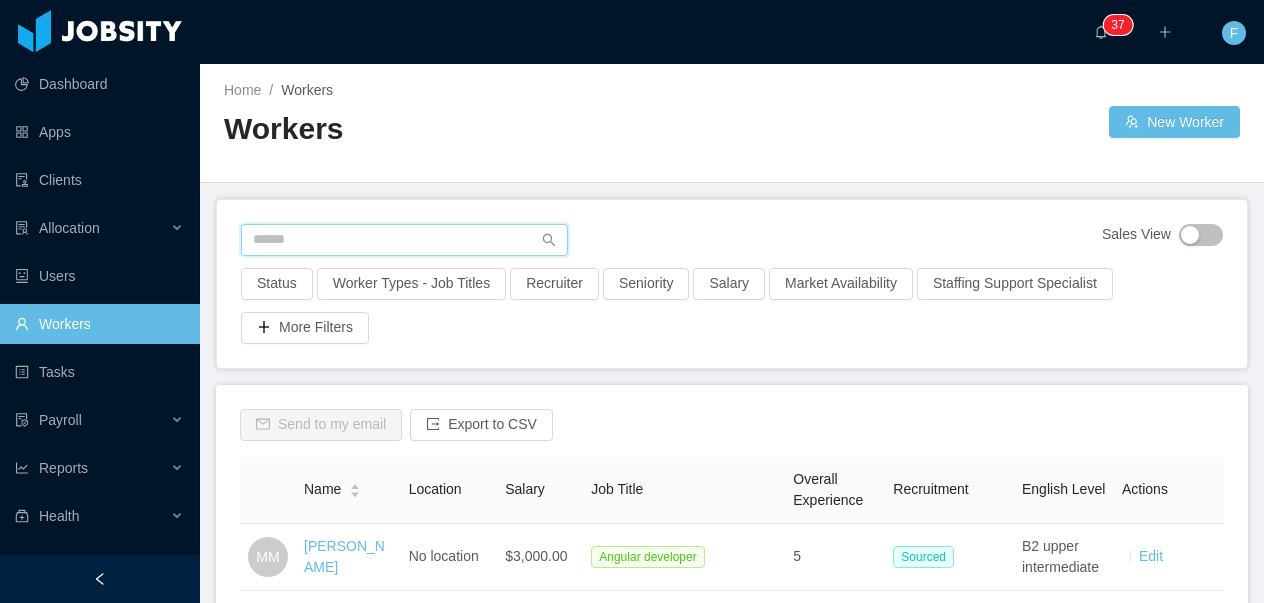 click at bounding box center [404, 240] 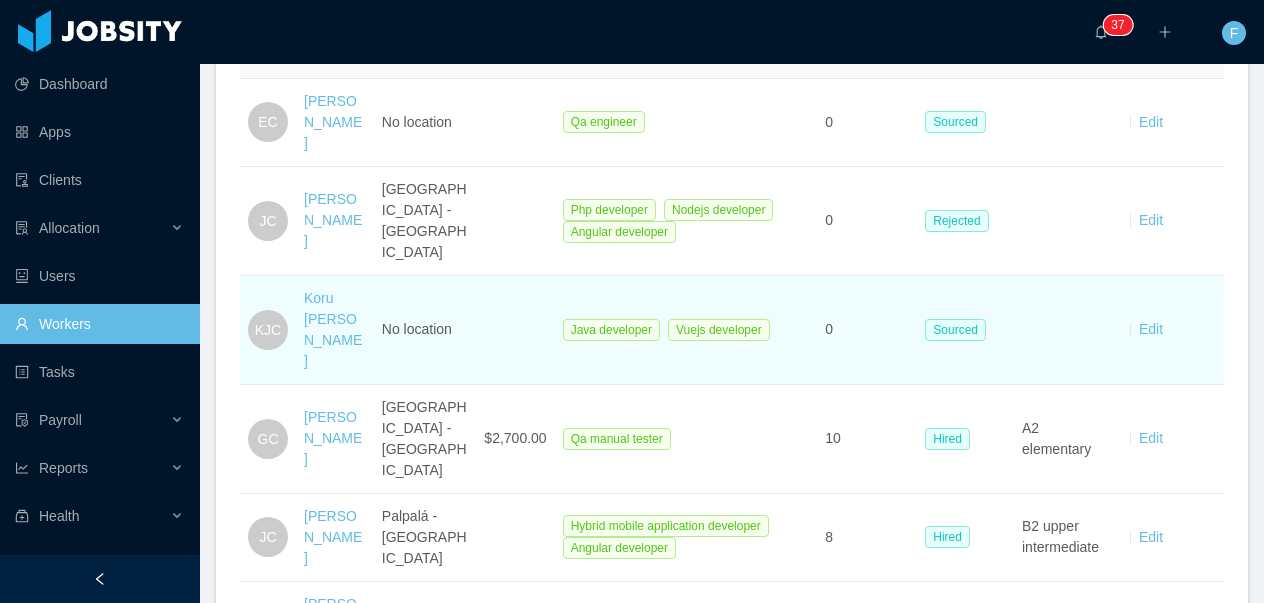 scroll, scrollTop: 449, scrollLeft: 0, axis: vertical 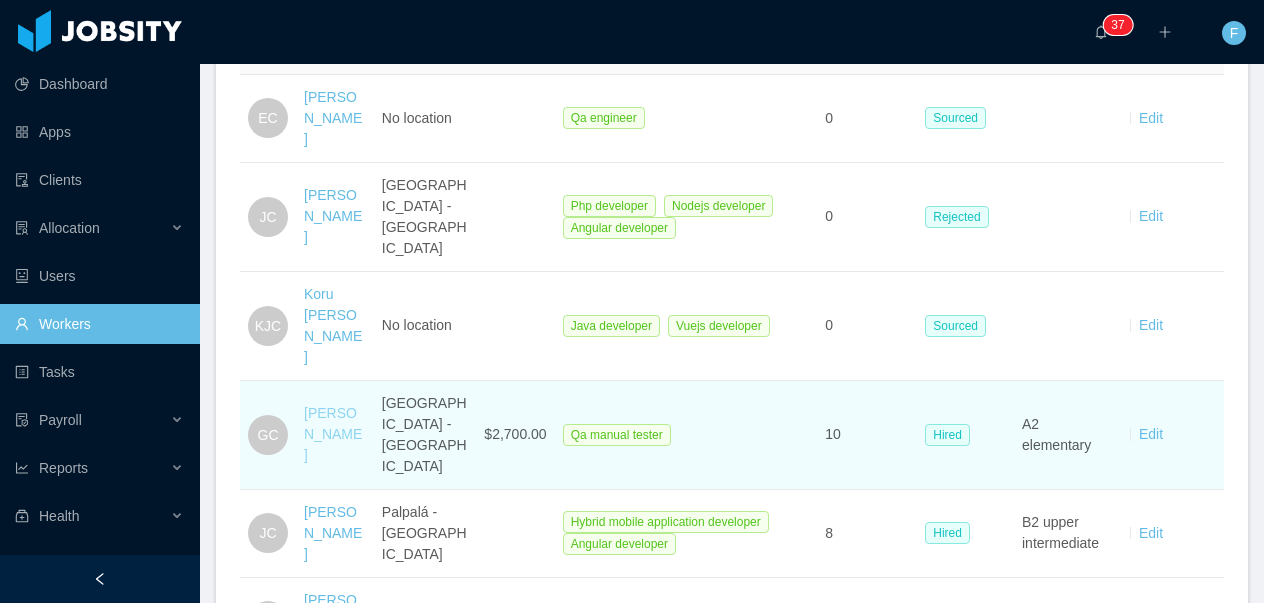 type on "*****" 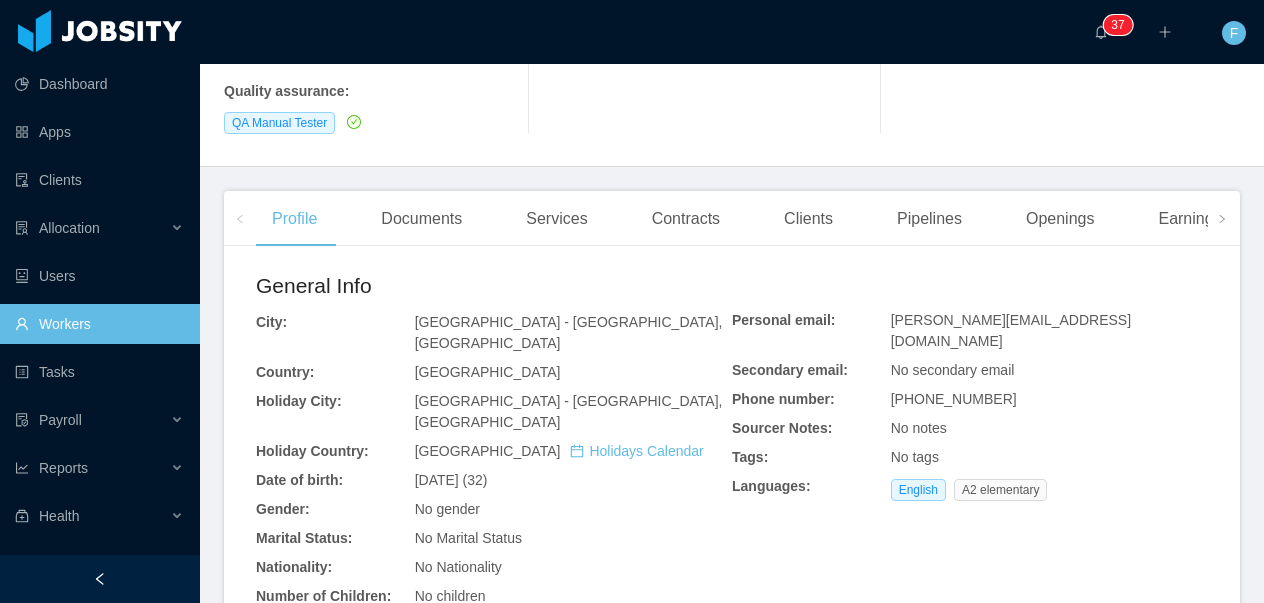 scroll, scrollTop: 390, scrollLeft: 0, axis: vertical 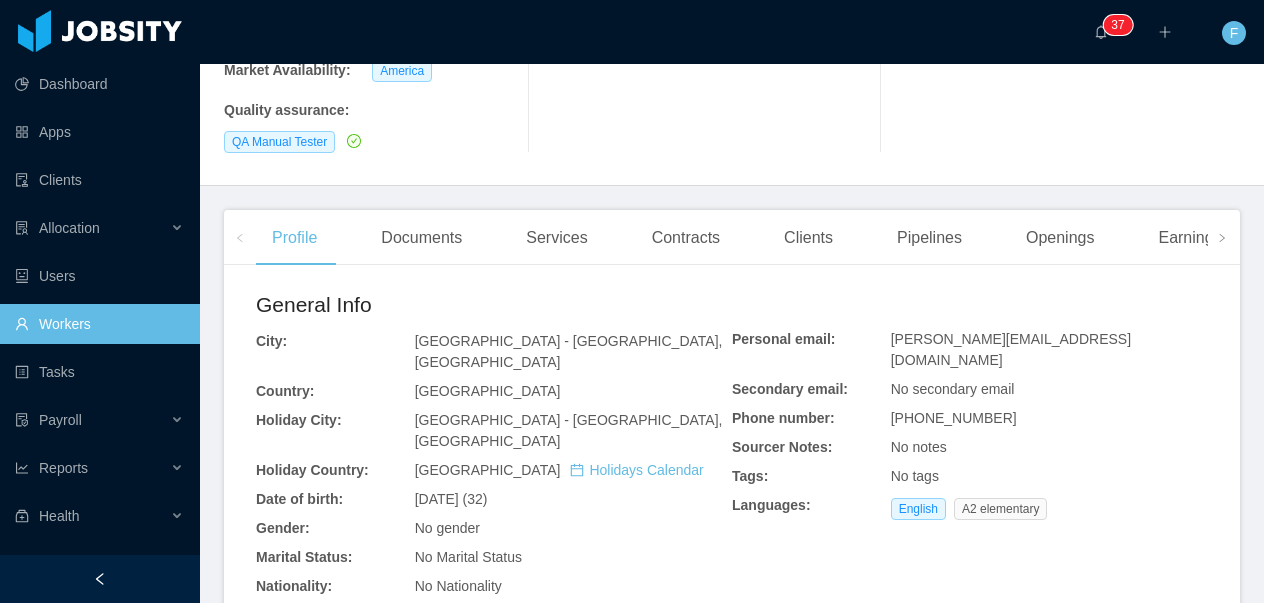 click on "Profile Documents Services Contracts Clients Pipelines Openings Earnings And Discounts Comments Experience" at bounding box center (943, 238) 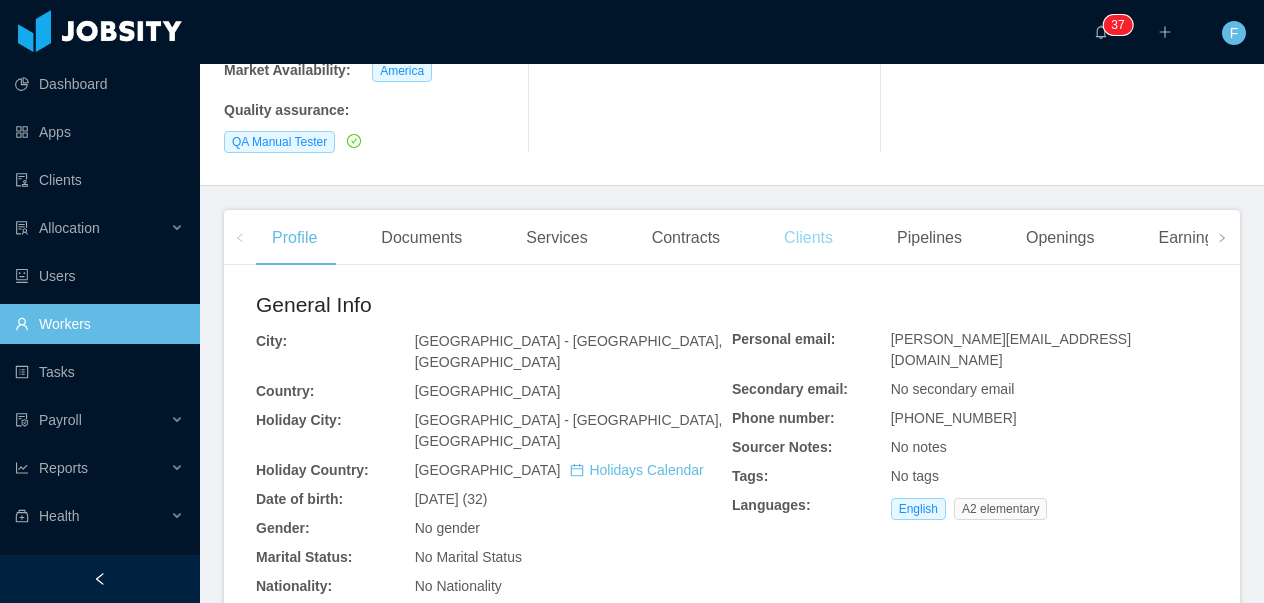 click on "Clients" at bounding box center [808, 238] 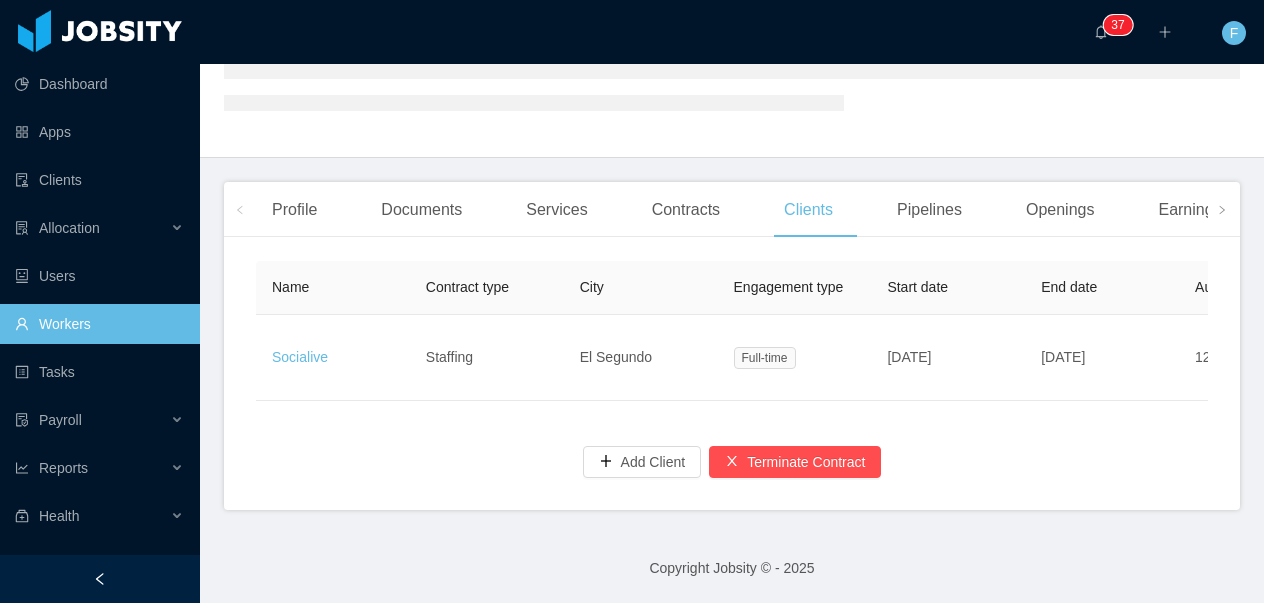 scroll, scrollTop: 302, scrollLeft: 0, axis: vertical 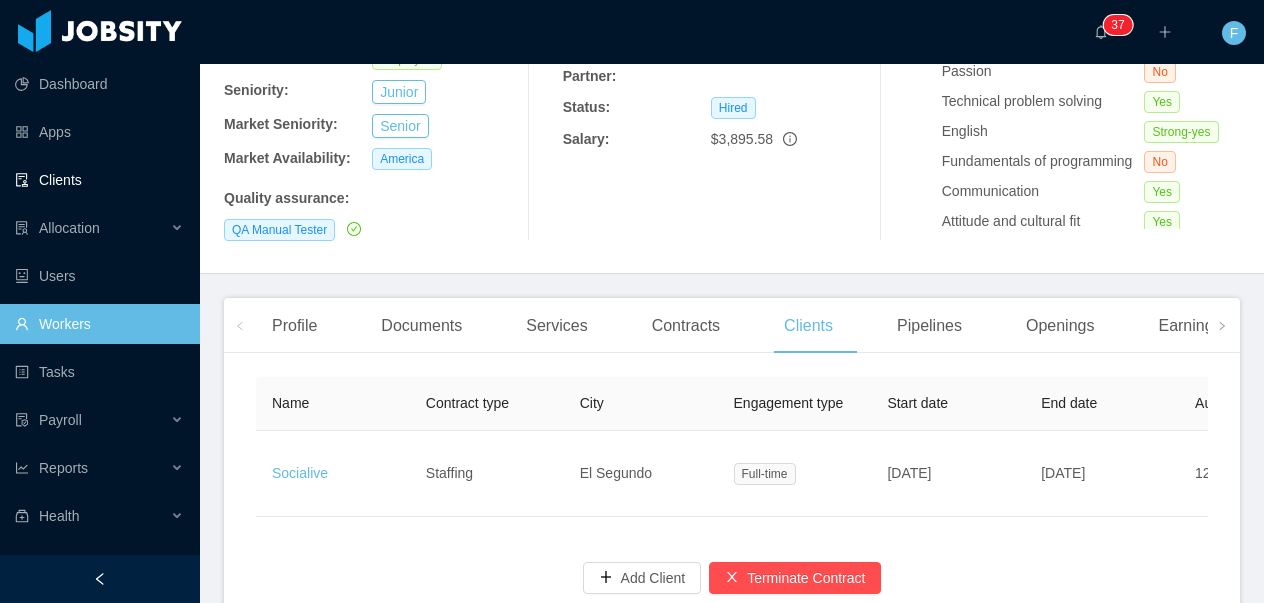 click on "Clients" at bounding box center (99, 180) 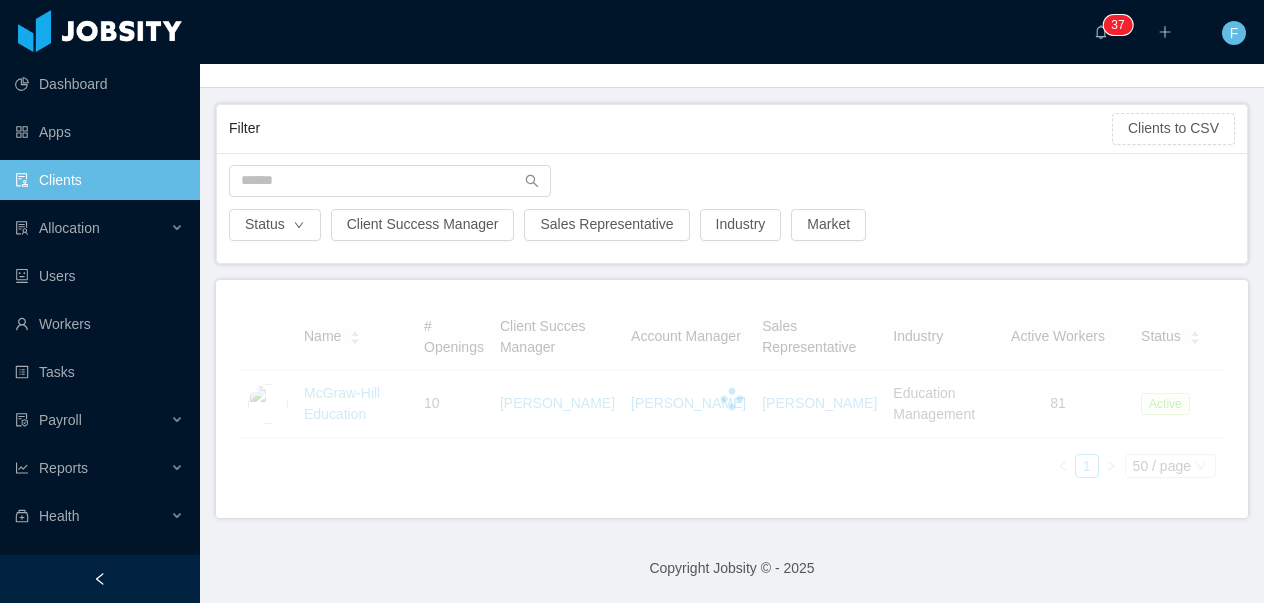 scroll, scrollTop: 115, scrollLeft: 0, axis: vertical 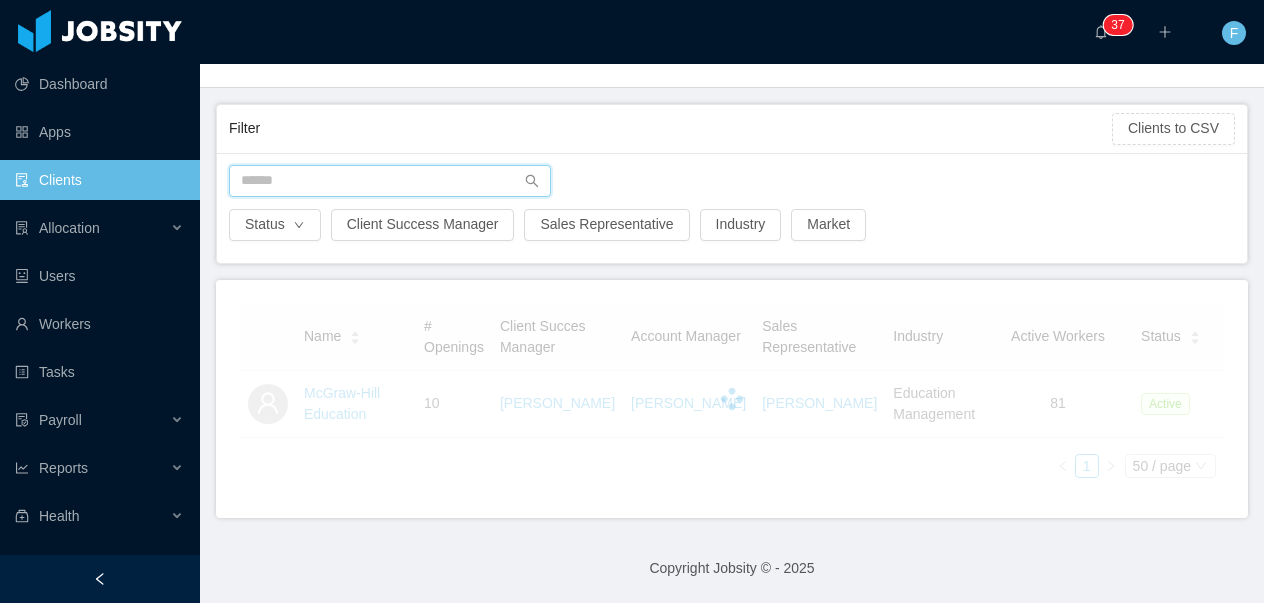 click at bounding box center [390, 181] 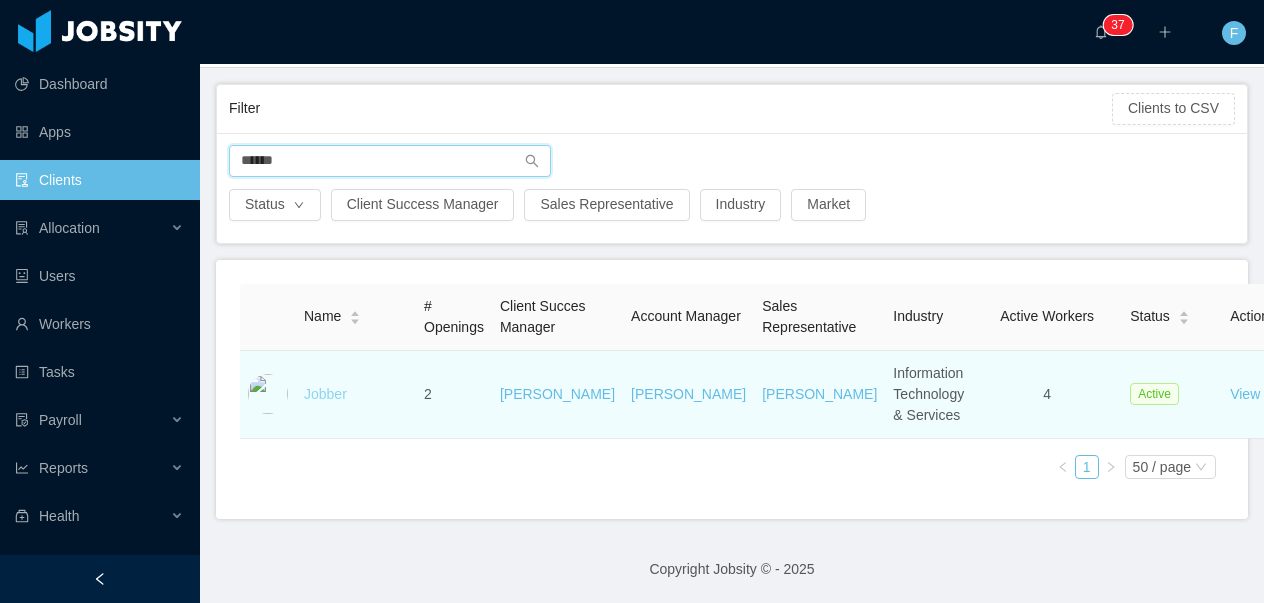 type on "******" 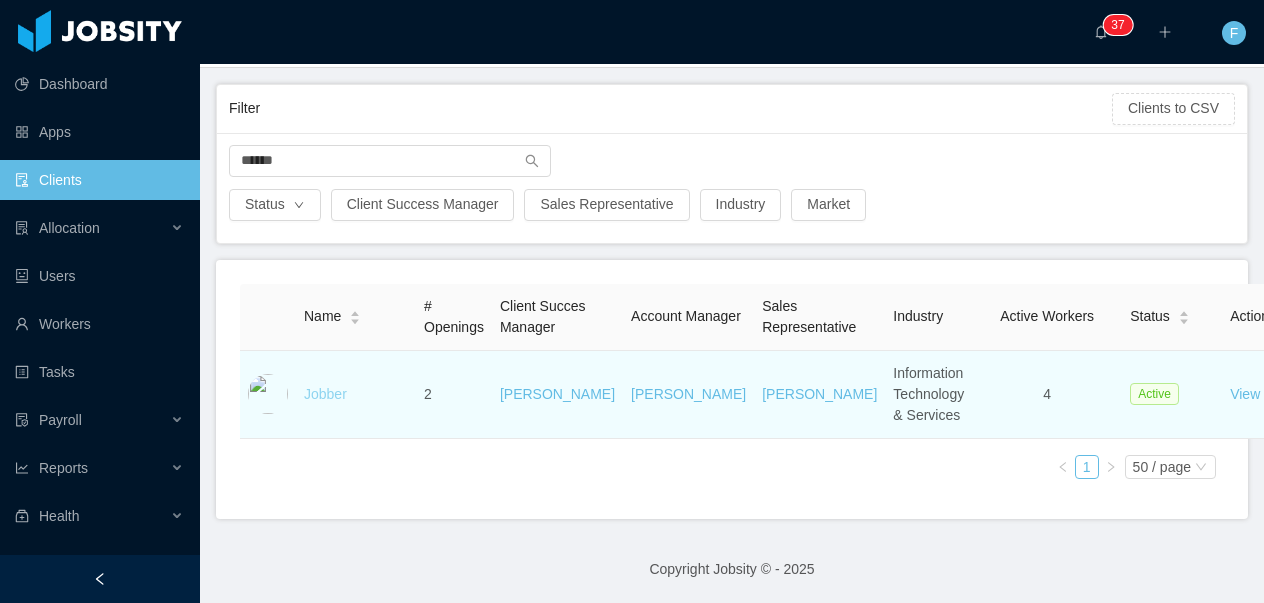 click on "Jobber" at bounding box center (325, 394) 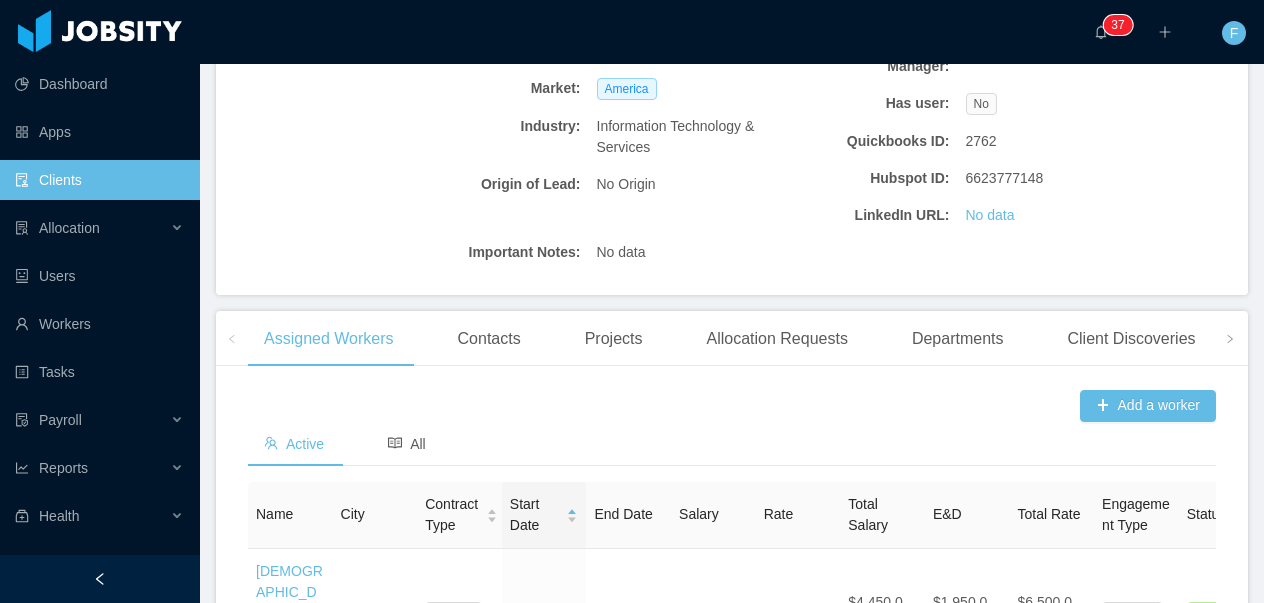 scroll, scrollTop: 633, scrollLeft: 0, axis: vertical 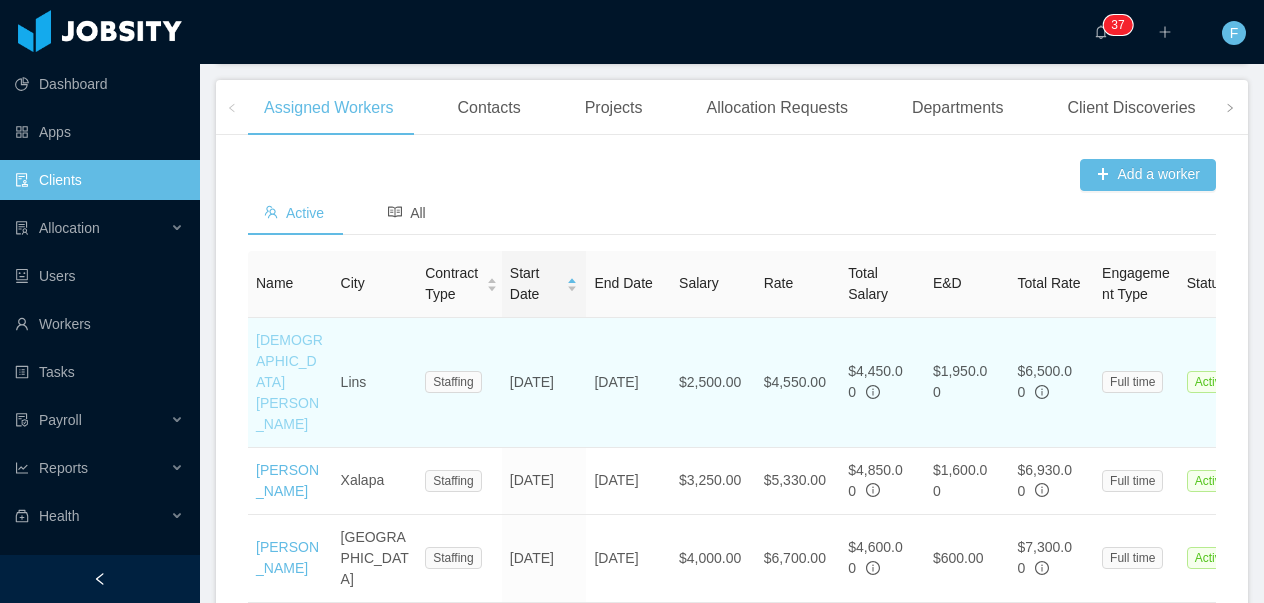 click on "Christian Prado" at bounding box center [289, 382] 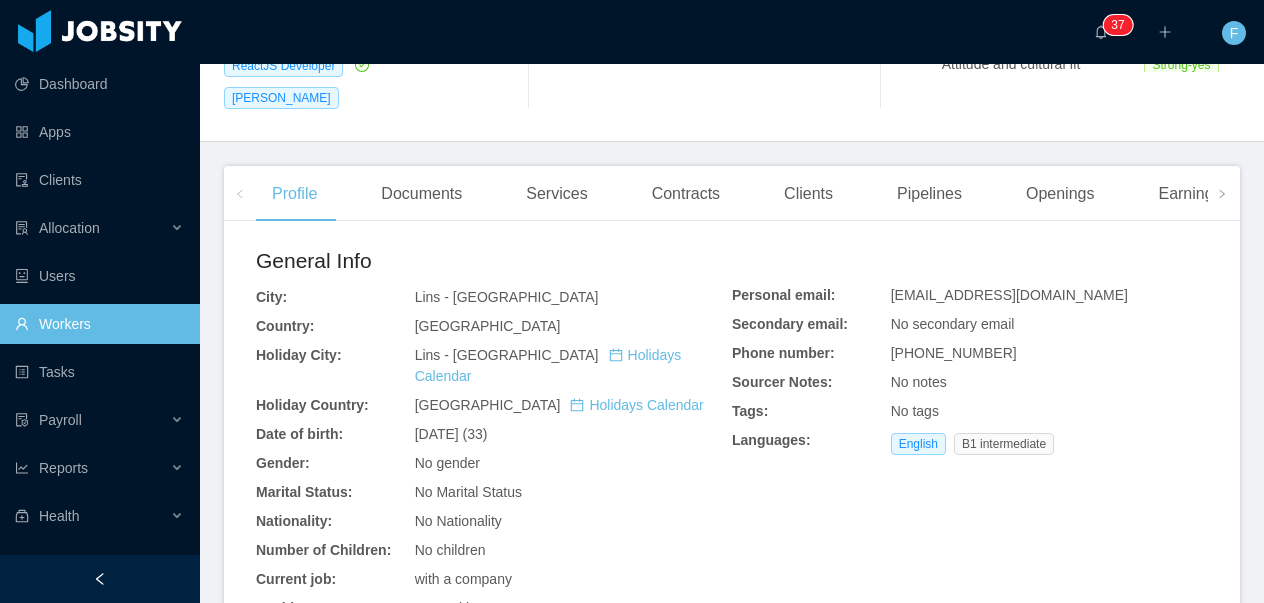 scroll, scrollTop: 470, scrollLeft: 0, axis: vertical 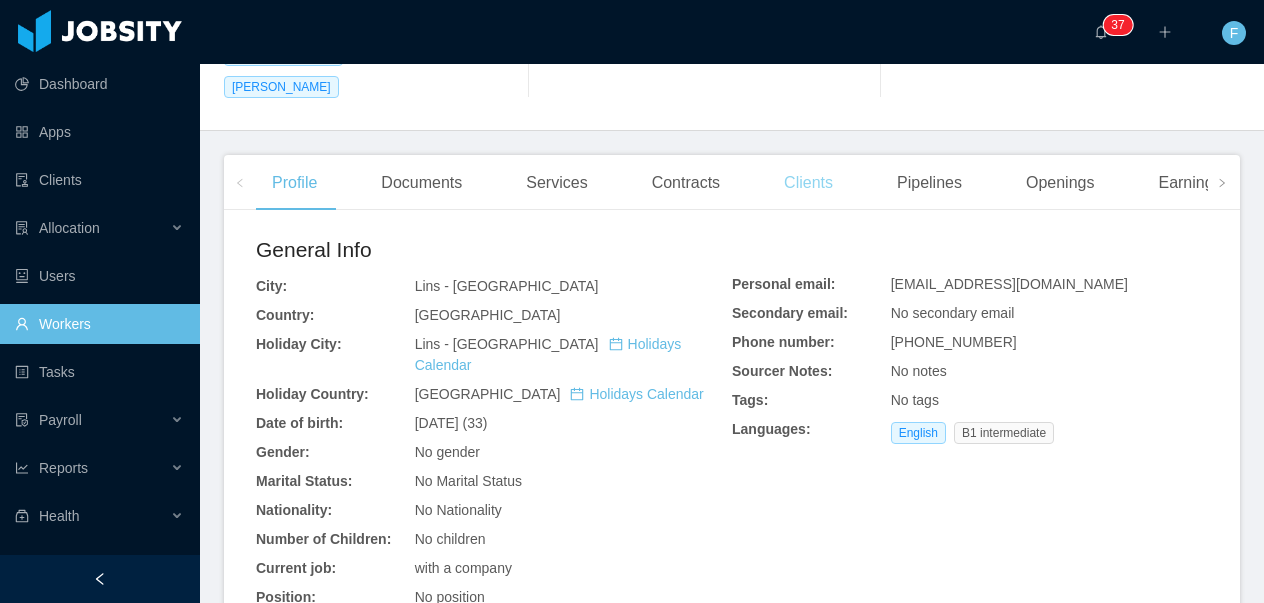 click on "Clients" at bounding box center [808, 183] 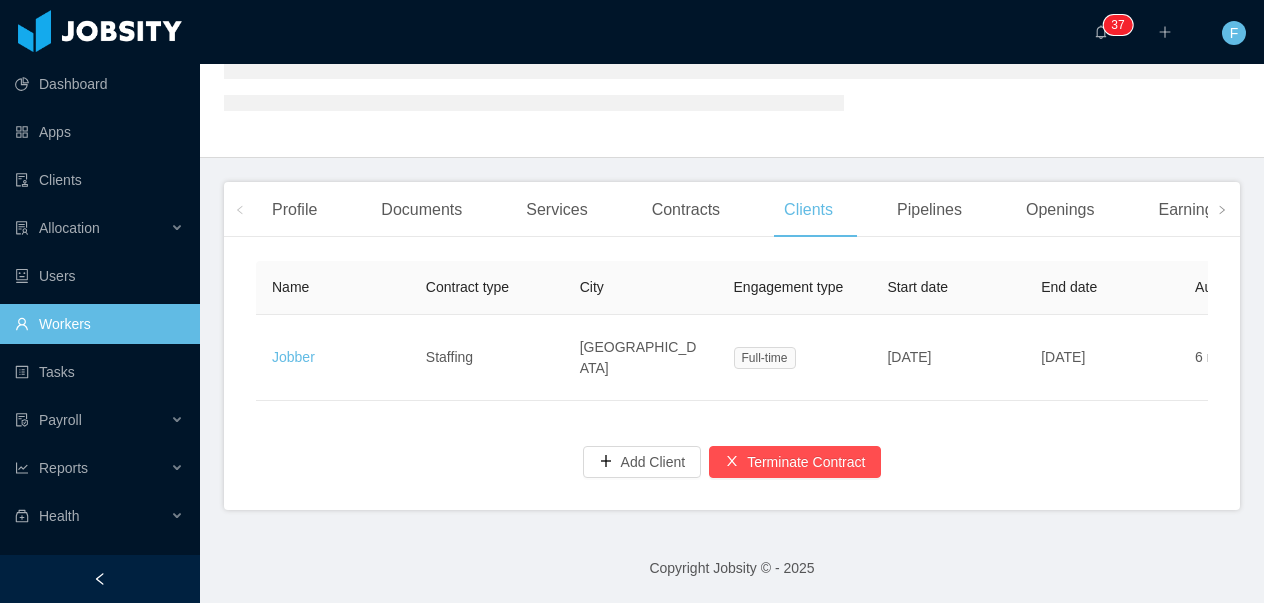 scroll, scrollTop: 339, scrollLeft: 0, axis: vertical 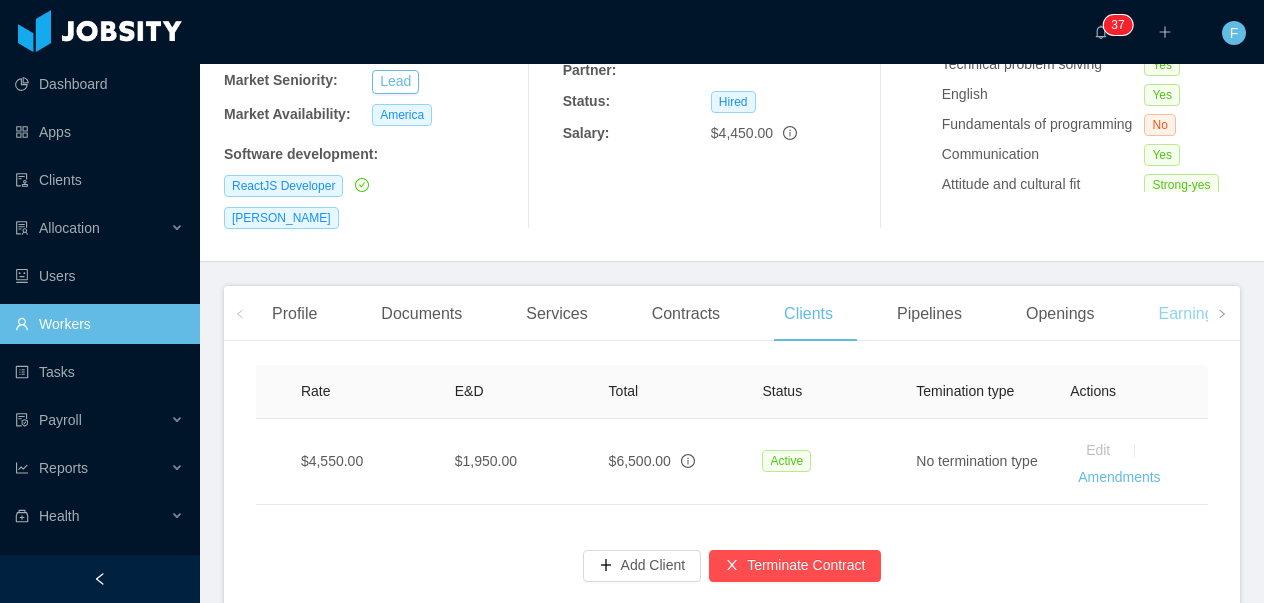 click on "Earnings And Discounts" at bounding box center (1243, 314) 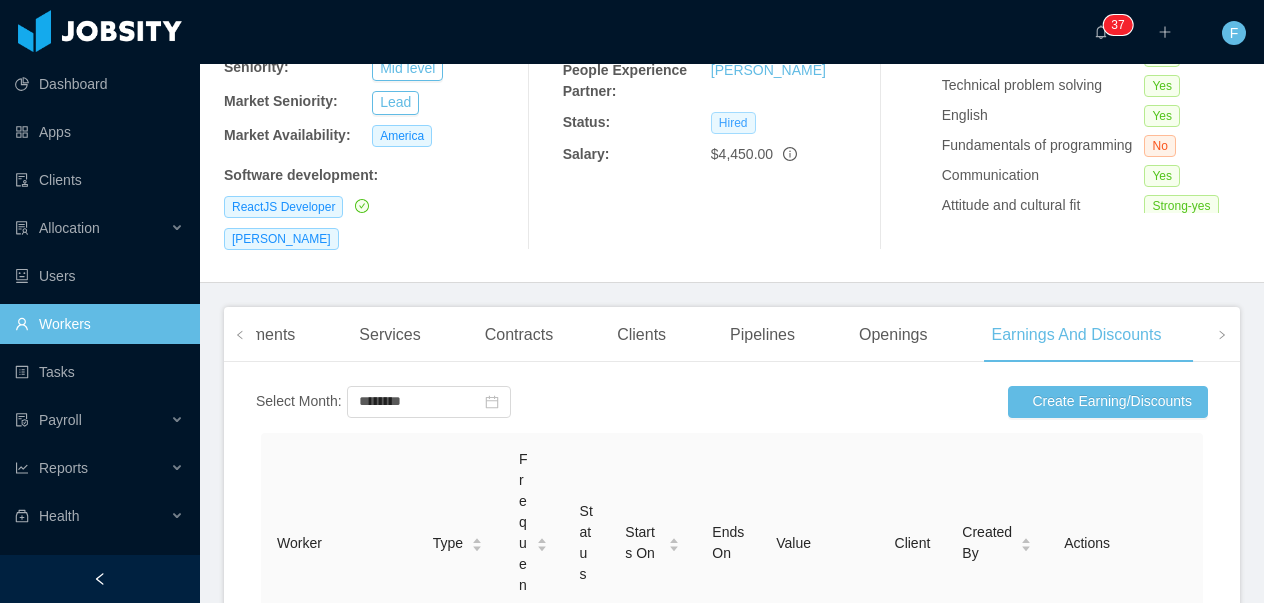scroll, scrollTop: 261, scrollLeft: 0, axis: vertical 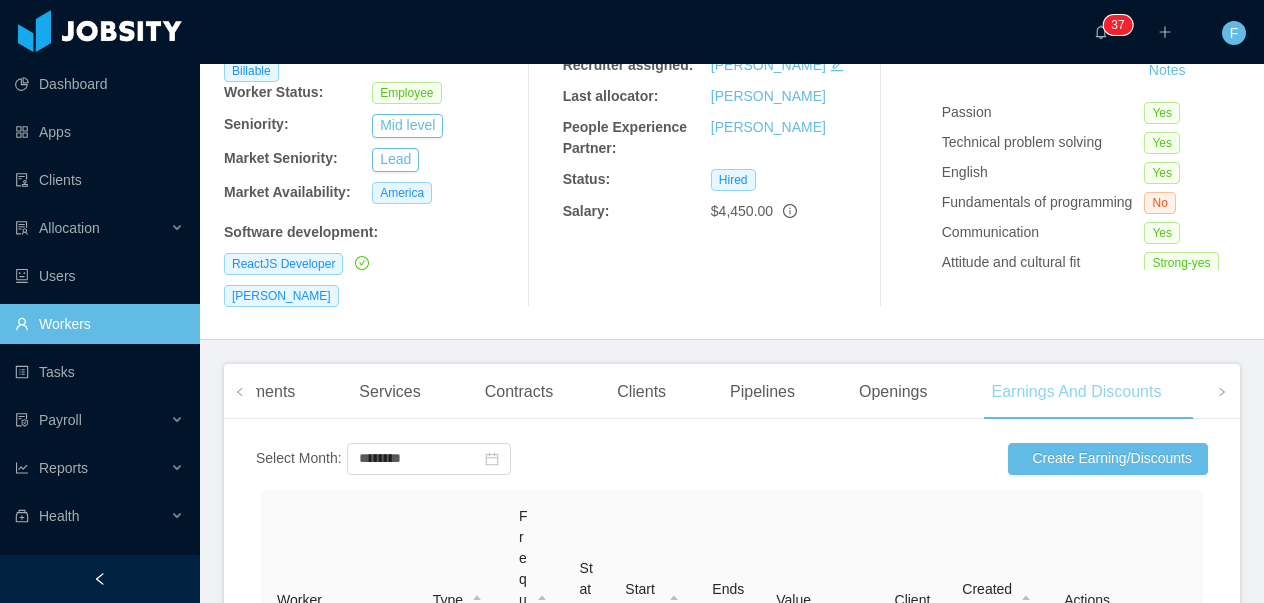 click on "Earnings And Discounts" at bounding box center (1077, 392) 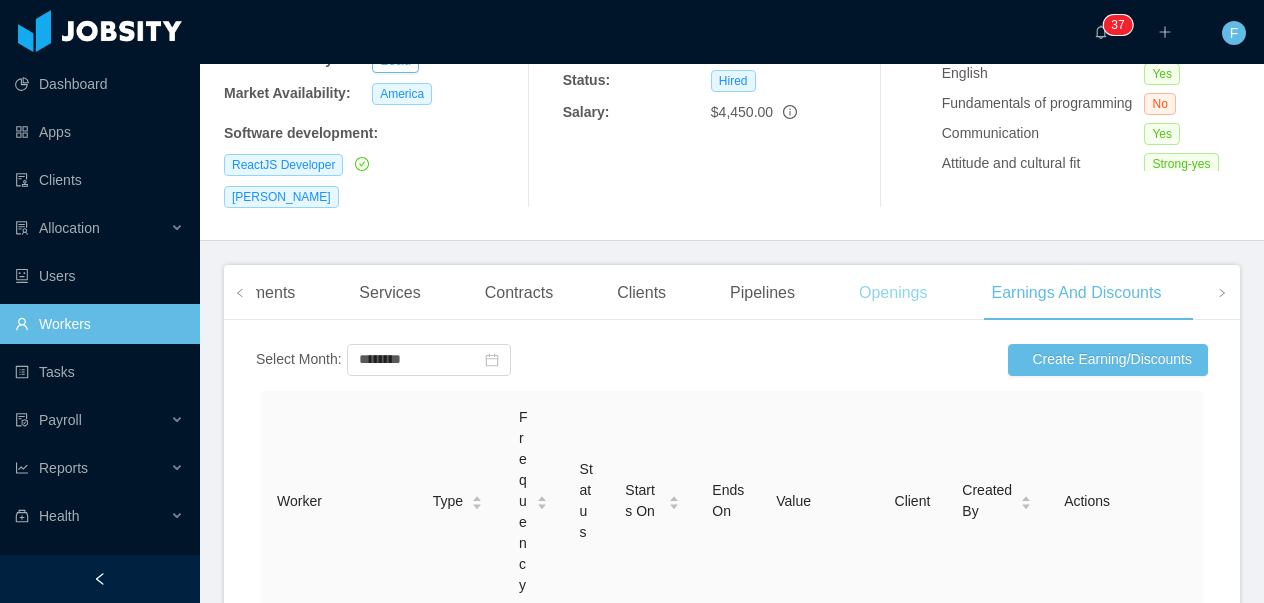 scroll, scrollTop: 429, scrollLeft: 0, axis: vertical 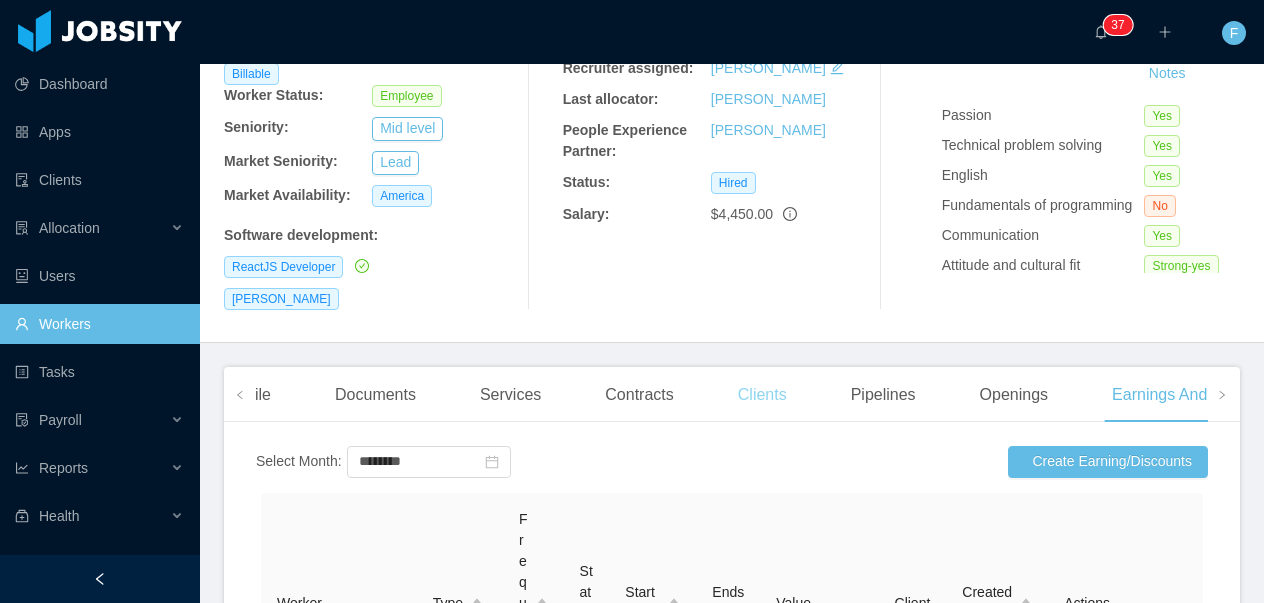 click on "Clients" at bounding box center [762, 395] 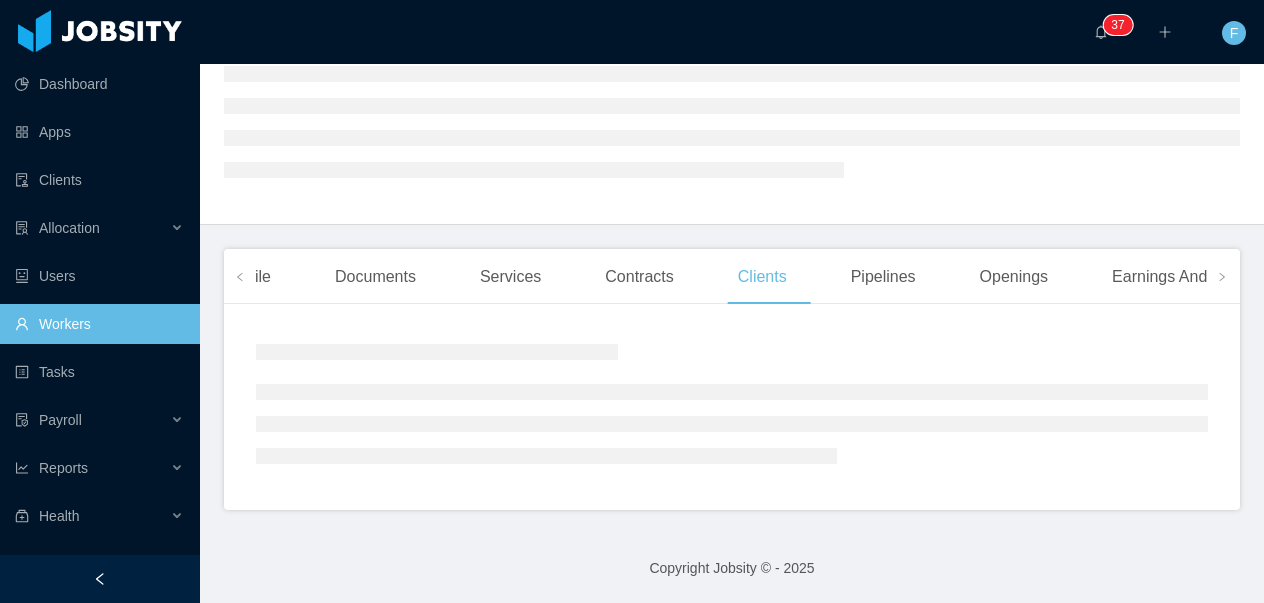 scroll, scrollTop: 258, scrollLeft: 0, axis: vertical 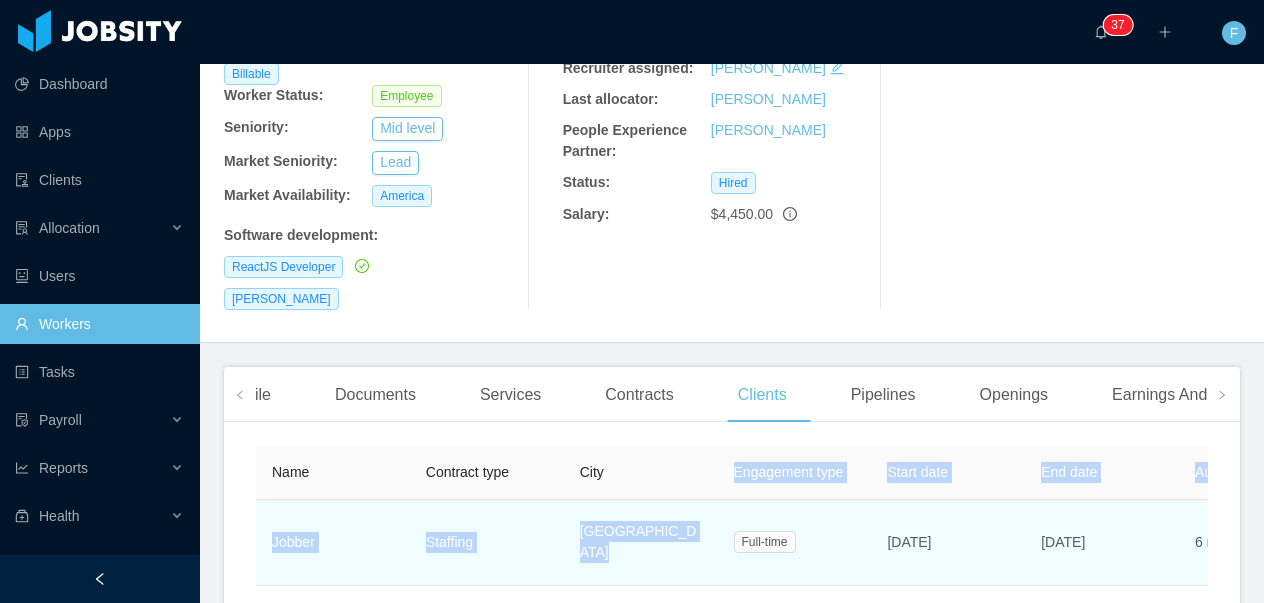 drag, startPoint x: 630, startPoint y: 407, endPoint x: 810, endPoint y: 435, distance: 182.16476 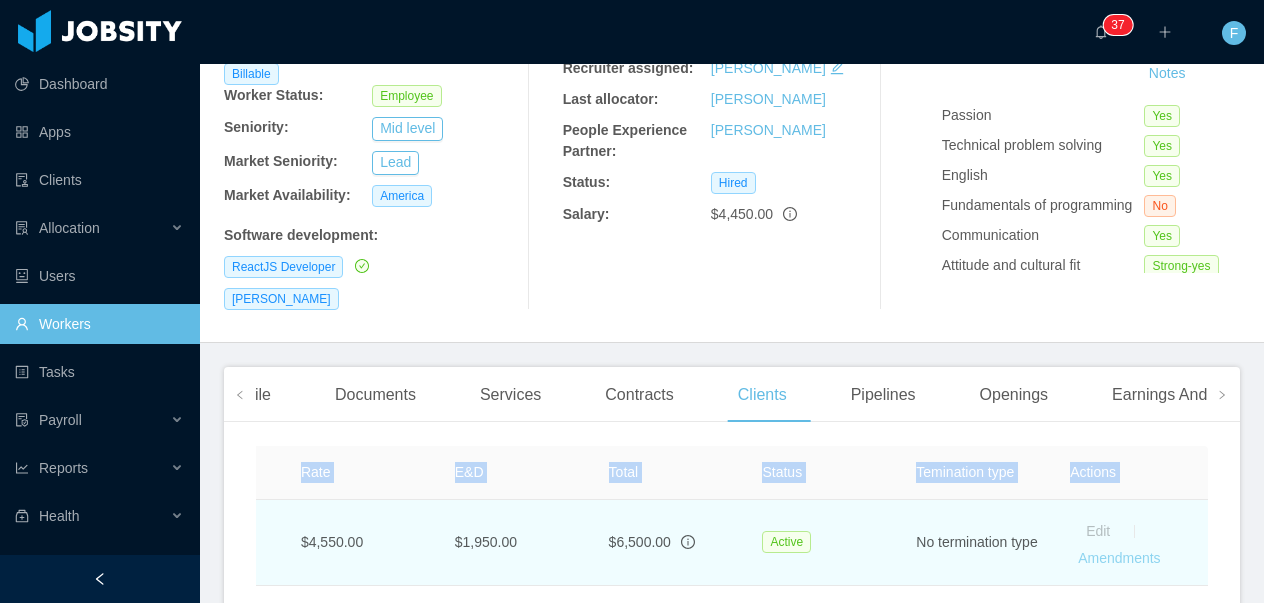 scroll, scrollTop: 0, scrollLeft: 1059, axis: horizontal 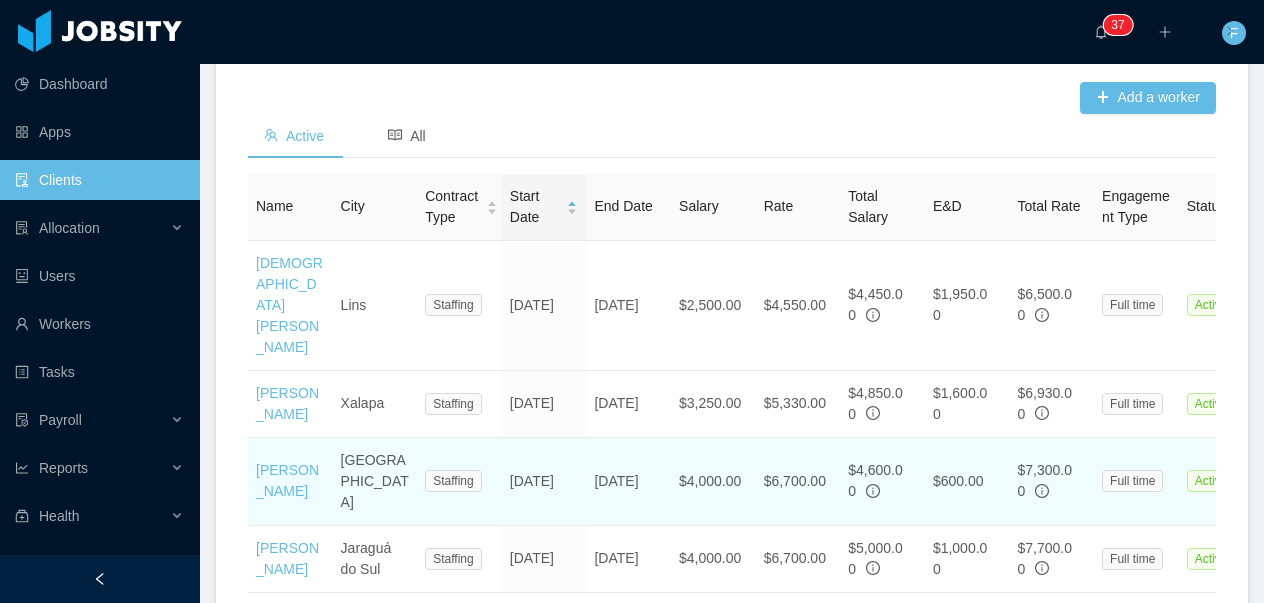 drag, startPoint x: 283, startPoint y: 443, endPoint x: 252, endPoint y: 419, distance: 39.20459 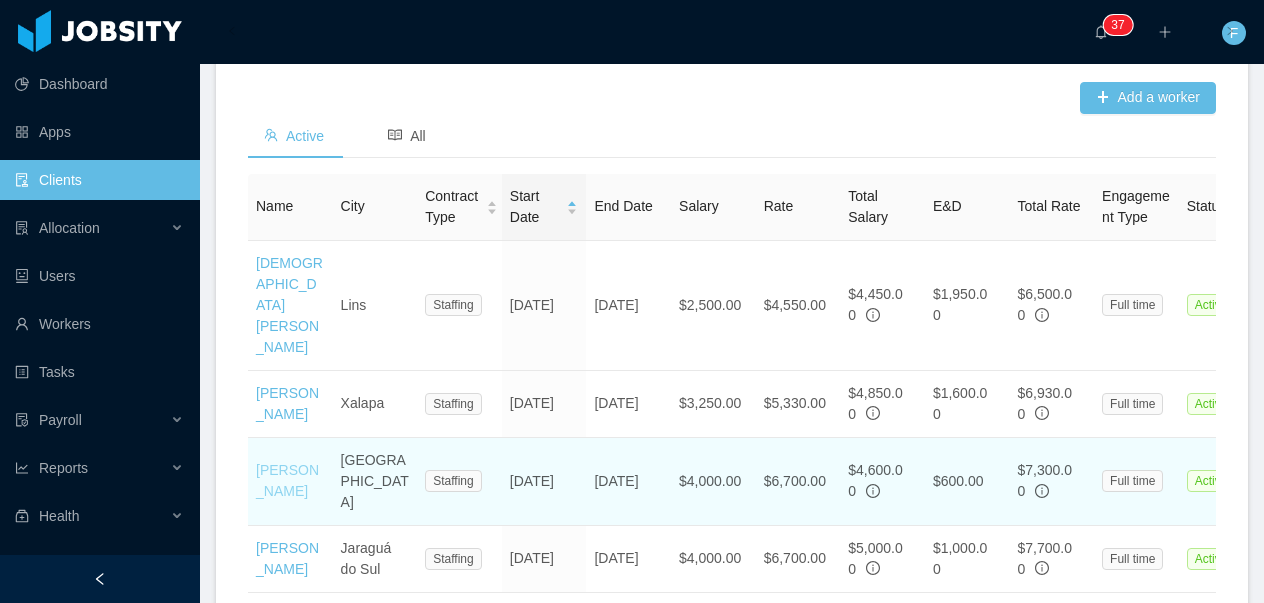 copy on "Guilherme Vieira" 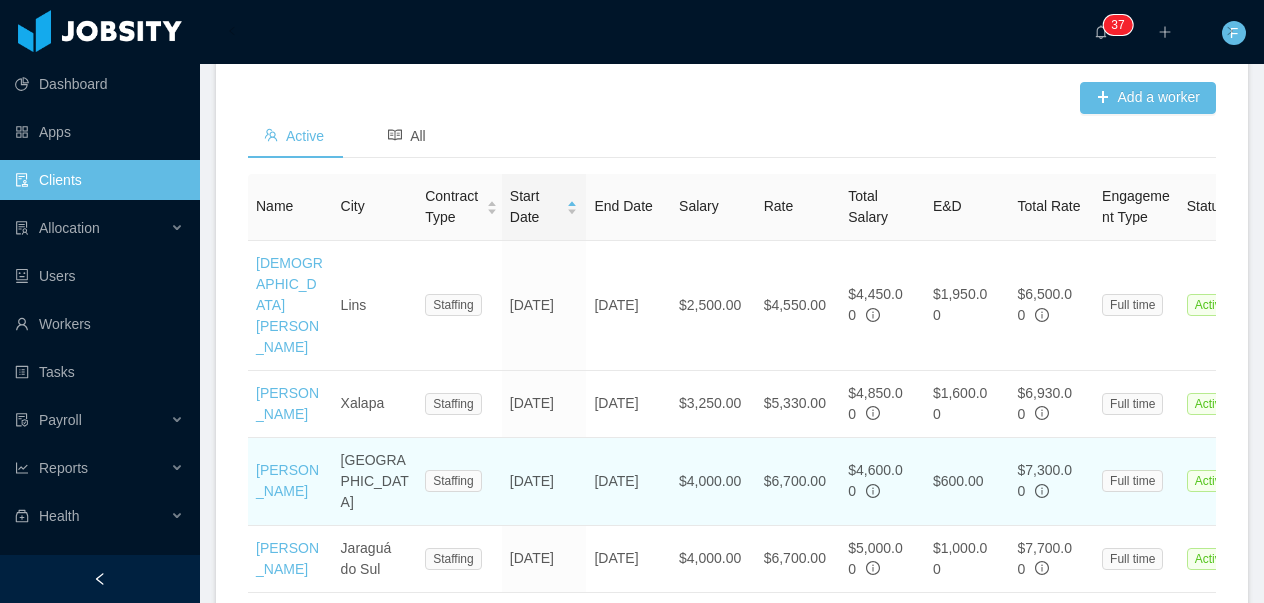 copy on "Guilherme Vieira" 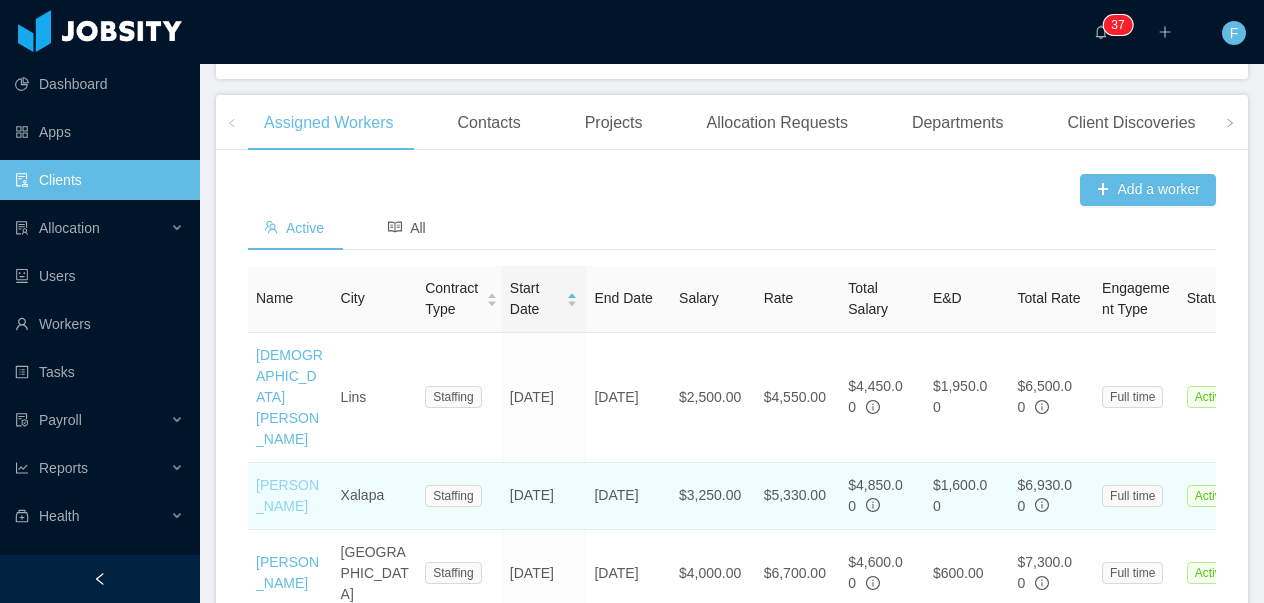 scroll, scrollTop: 713, scrollLeft: 0, axis: vertical 